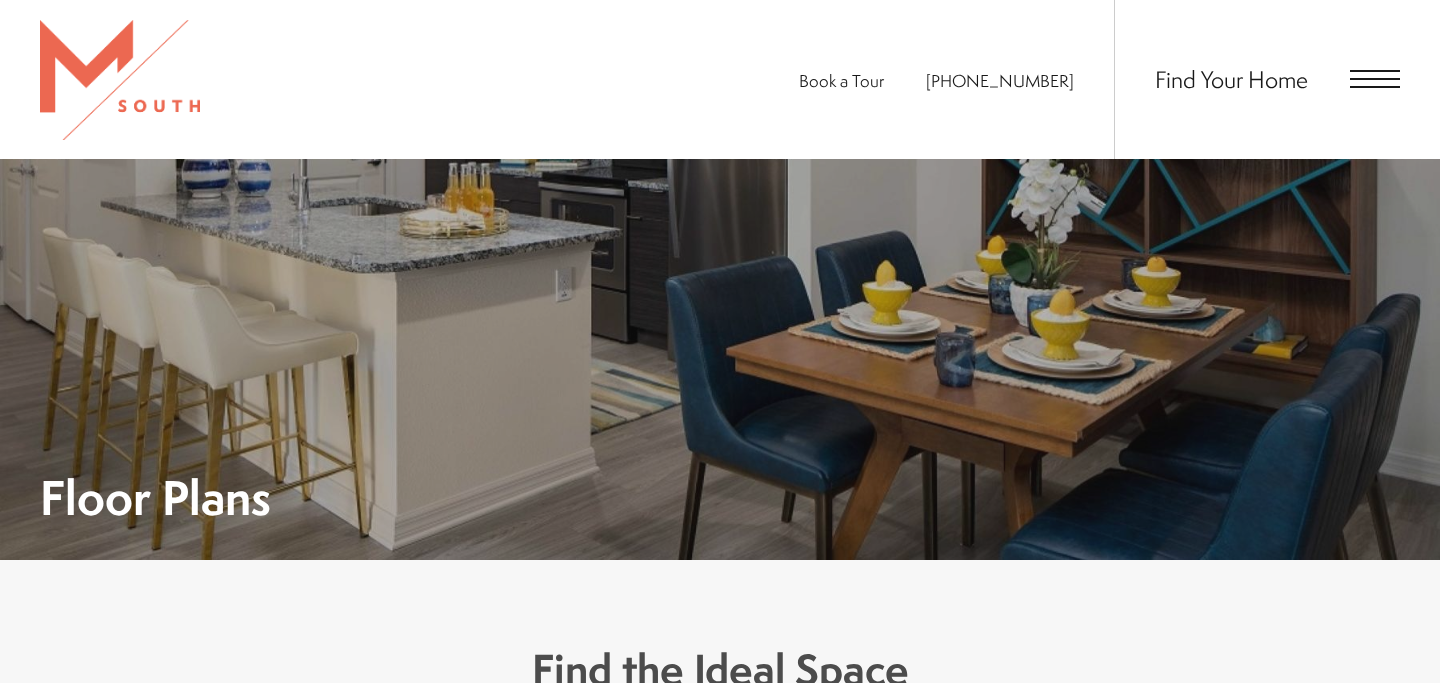 scroll, scrollTop: 1495, scrollLeft: 0, axis: vertical 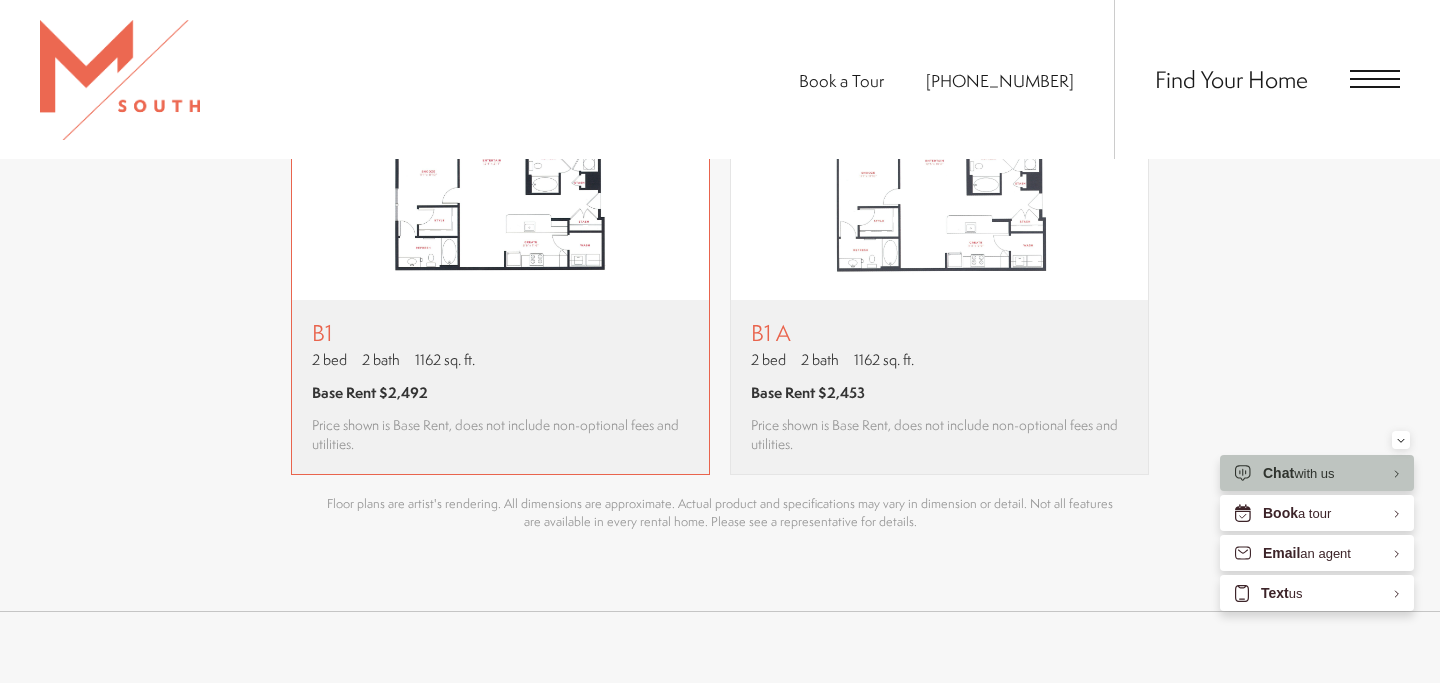 click at bounding box center [500, 169] 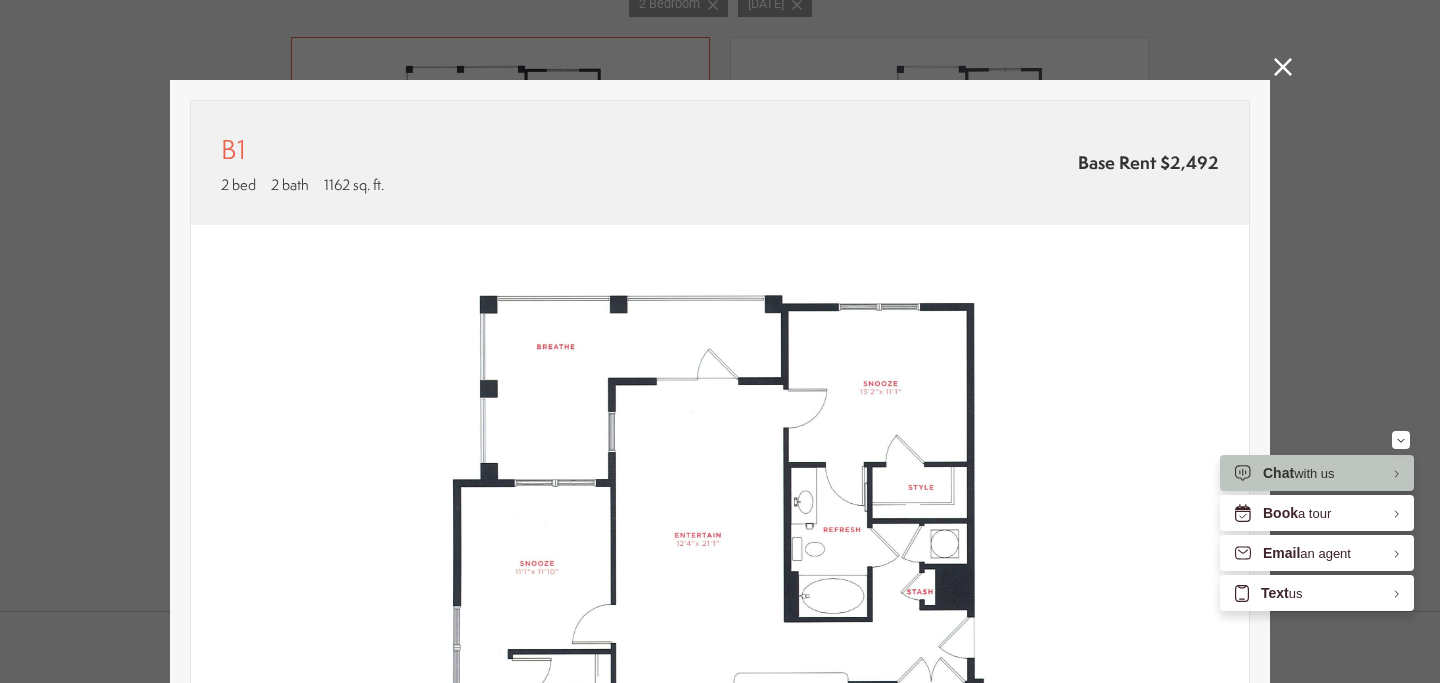 scroll, scrollTop: 0, scrollLeft: 0, axis: both 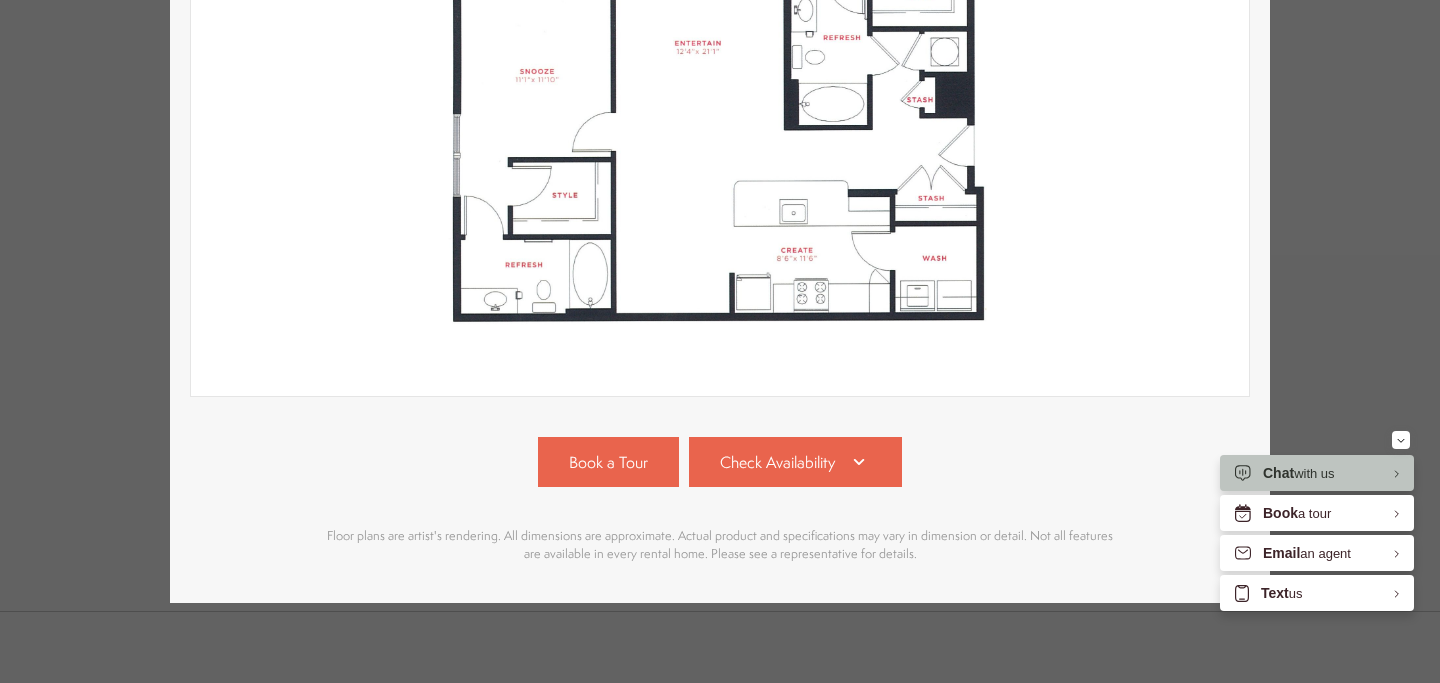click on "Book a Tour
Check Availability
#6101
1162 sq. ft.
Available Now" at bounding box center (720, 500) 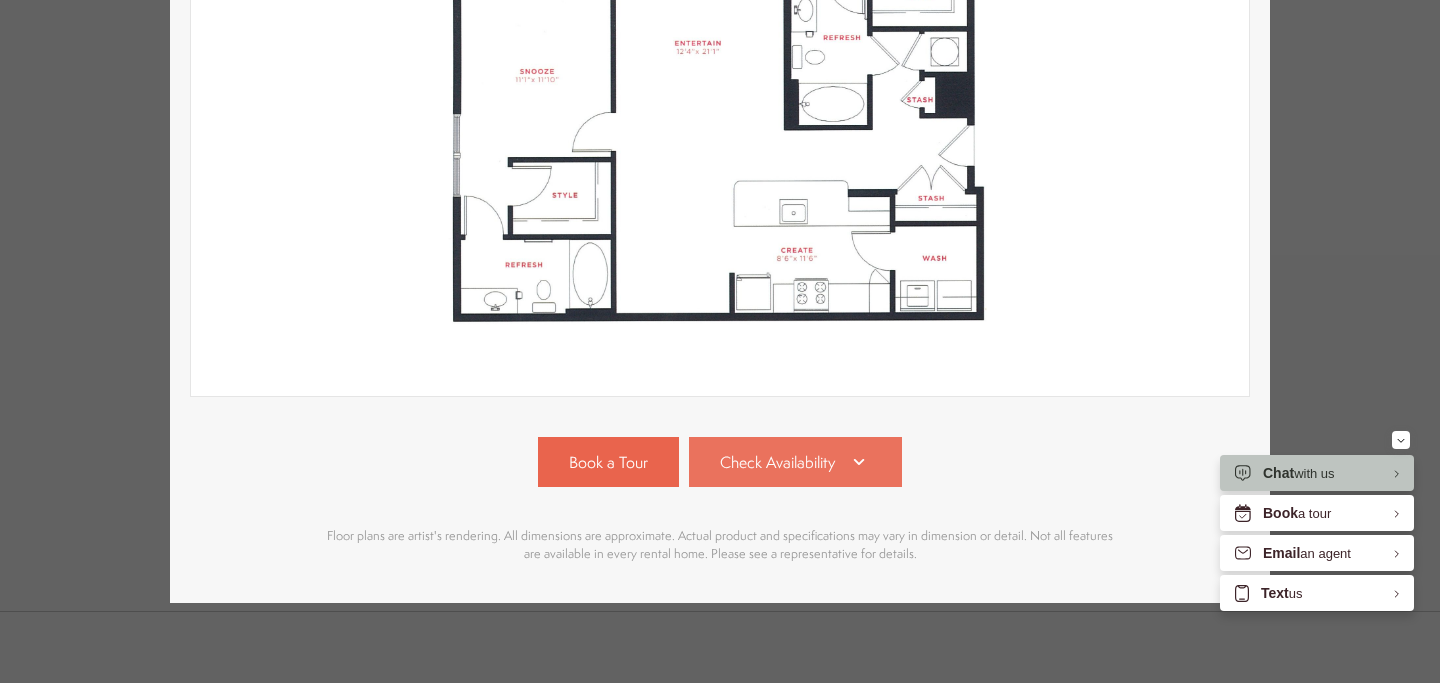 click on "Check Availability" at bounding box center [777, 462] 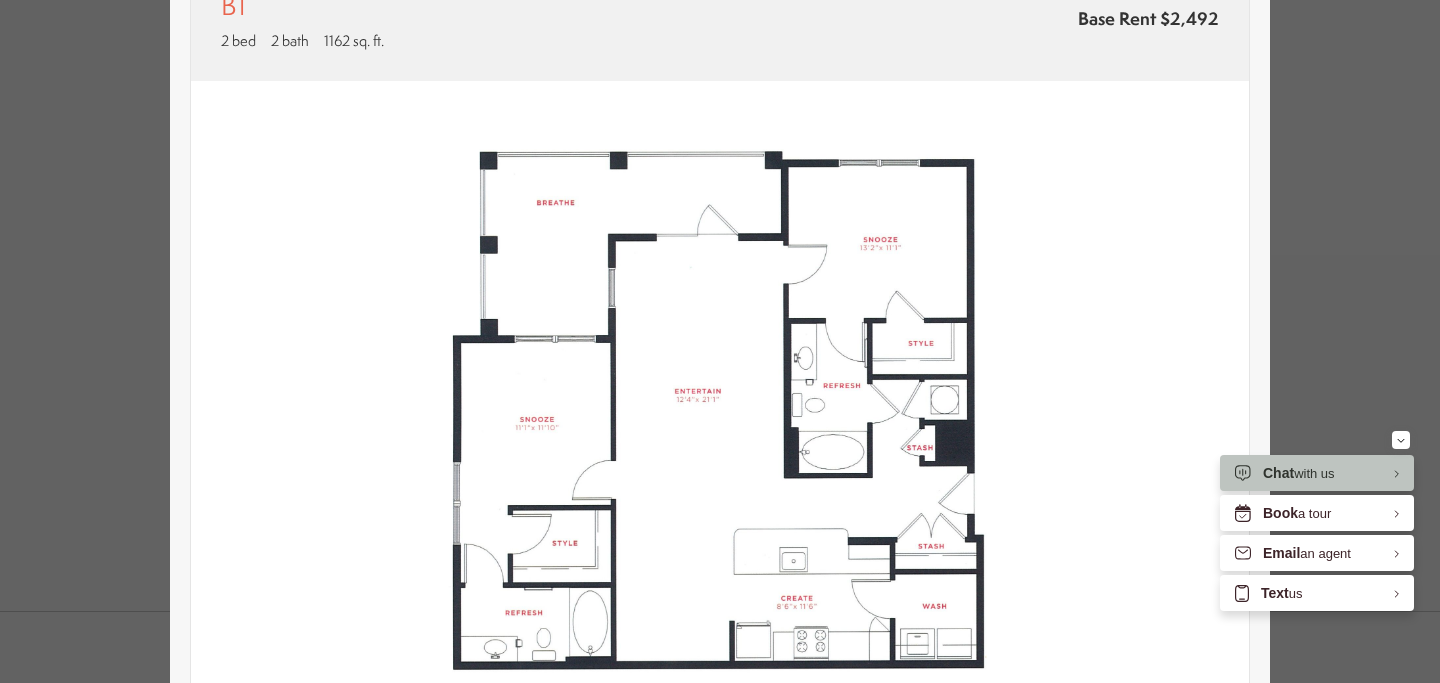 scroll, scrollTop: 0, scrollLeft: 0, axis: both 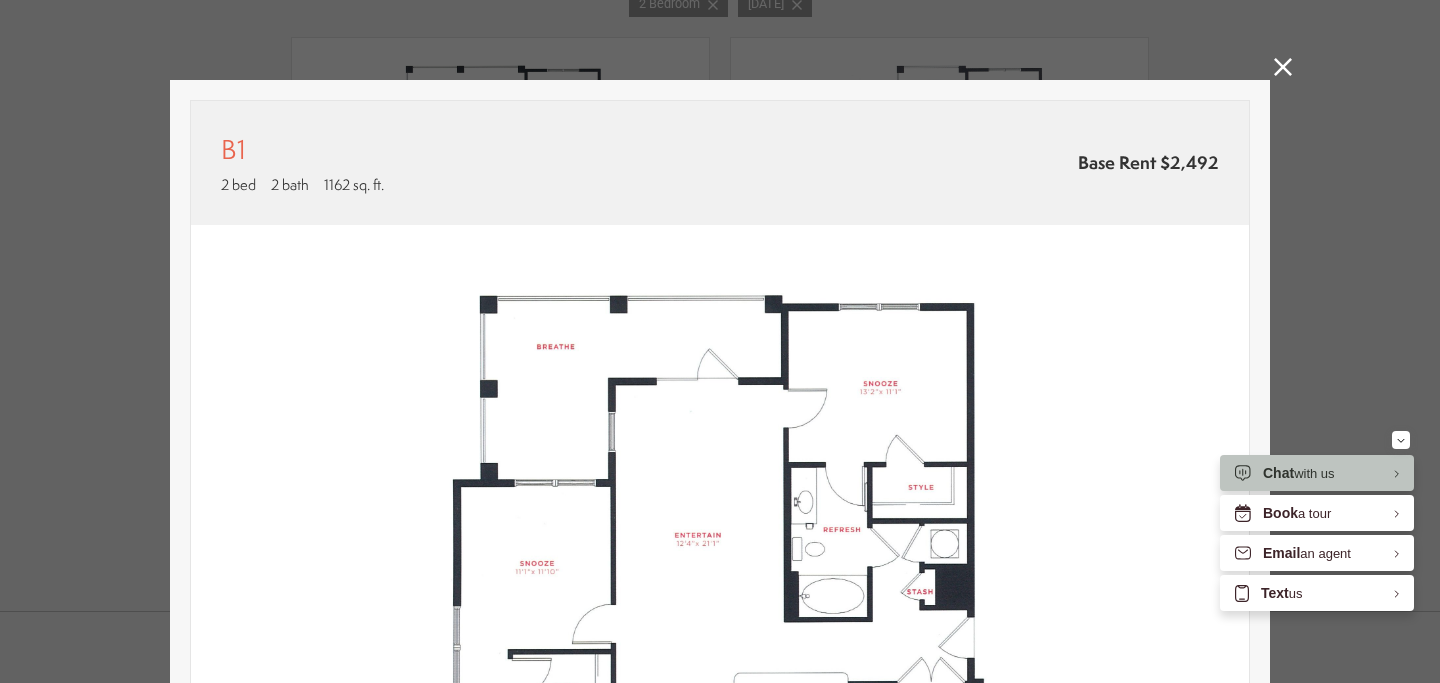 click 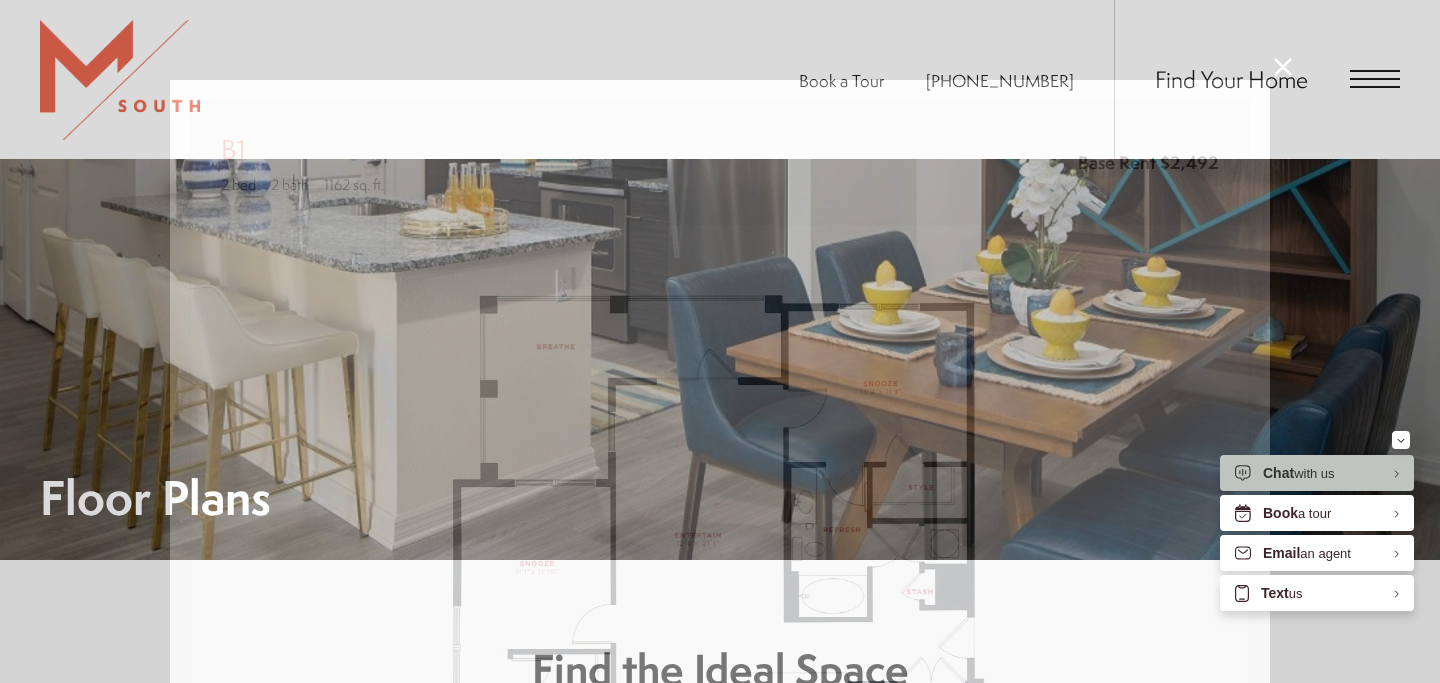 scroll, scrollTop: 1495, scrollLeft: 0, axis: vertical 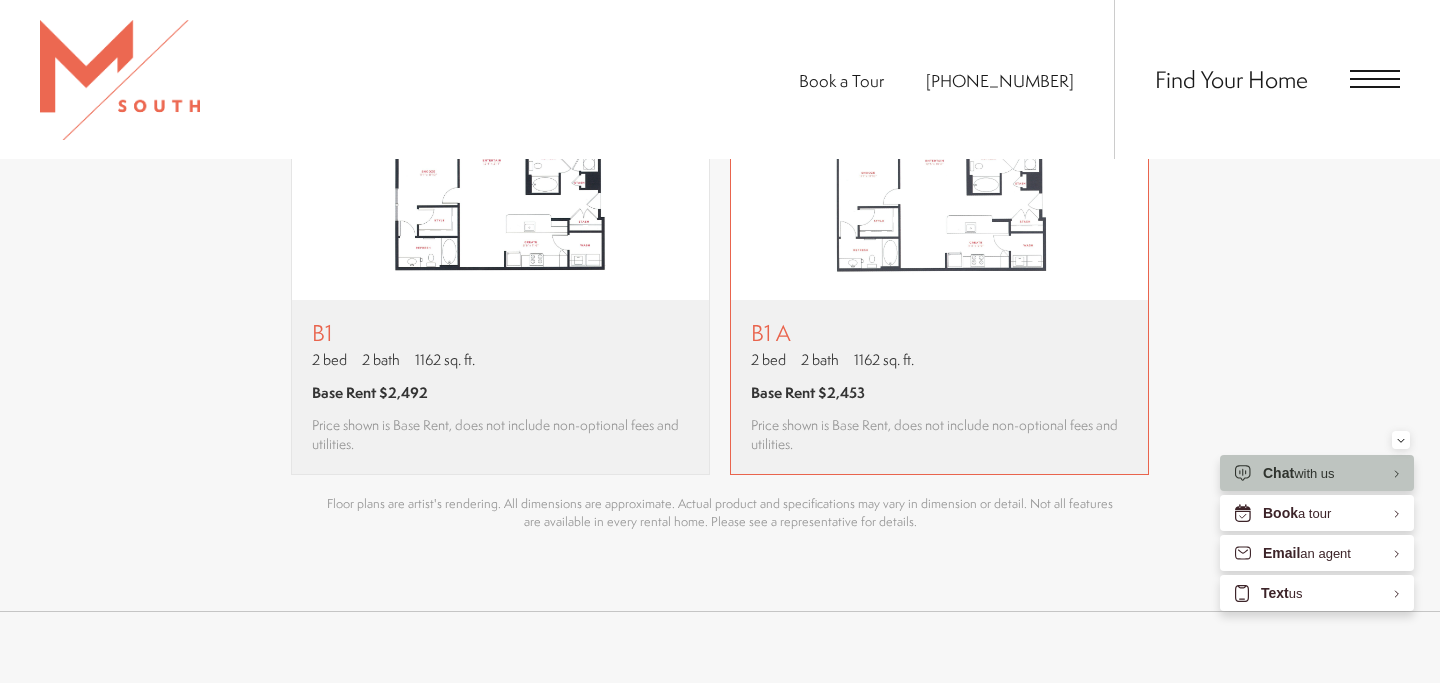 click on "B1 A
2 bed 2 bath 1162 sq. ft.
Base Rent $2,453
Price shown is Base Rent, does not include non-optional fees and utilities." at bounding box center [939, 387] 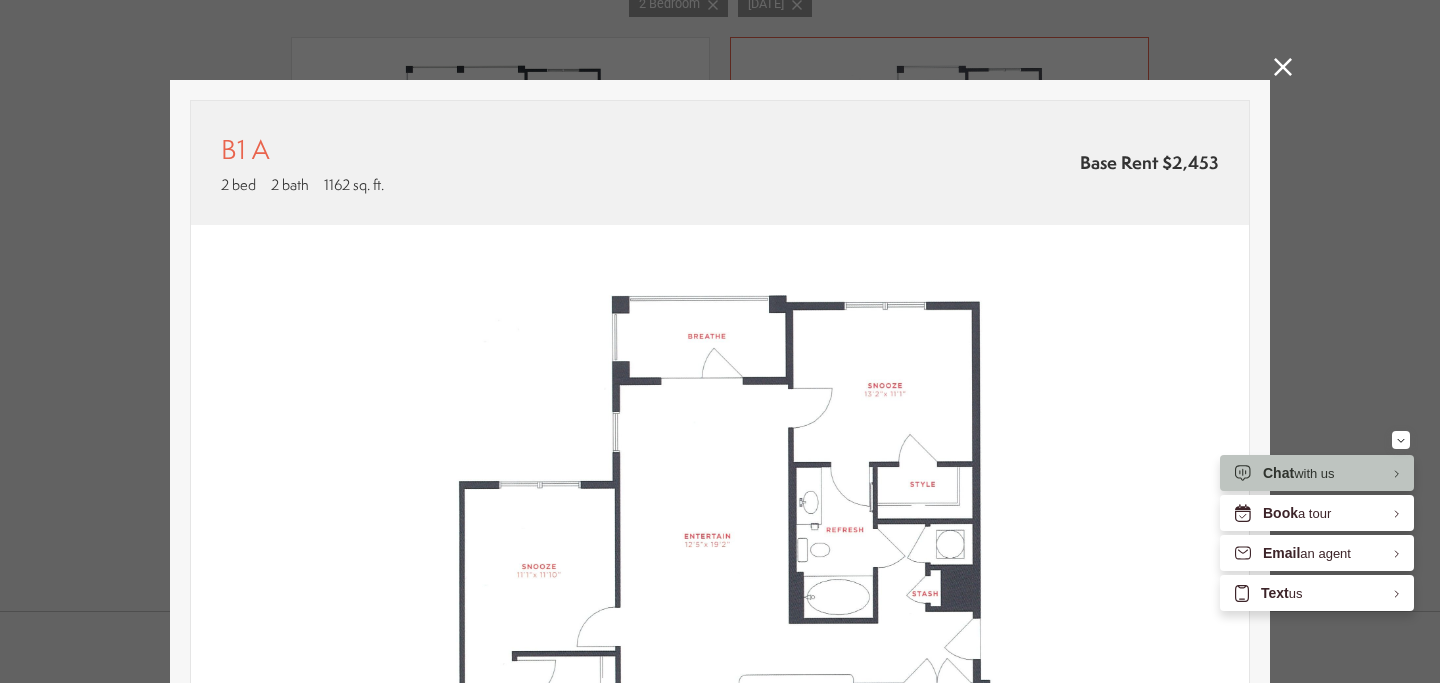 scroll, scrollTop: 0, scrollLeft: 0, axis: both 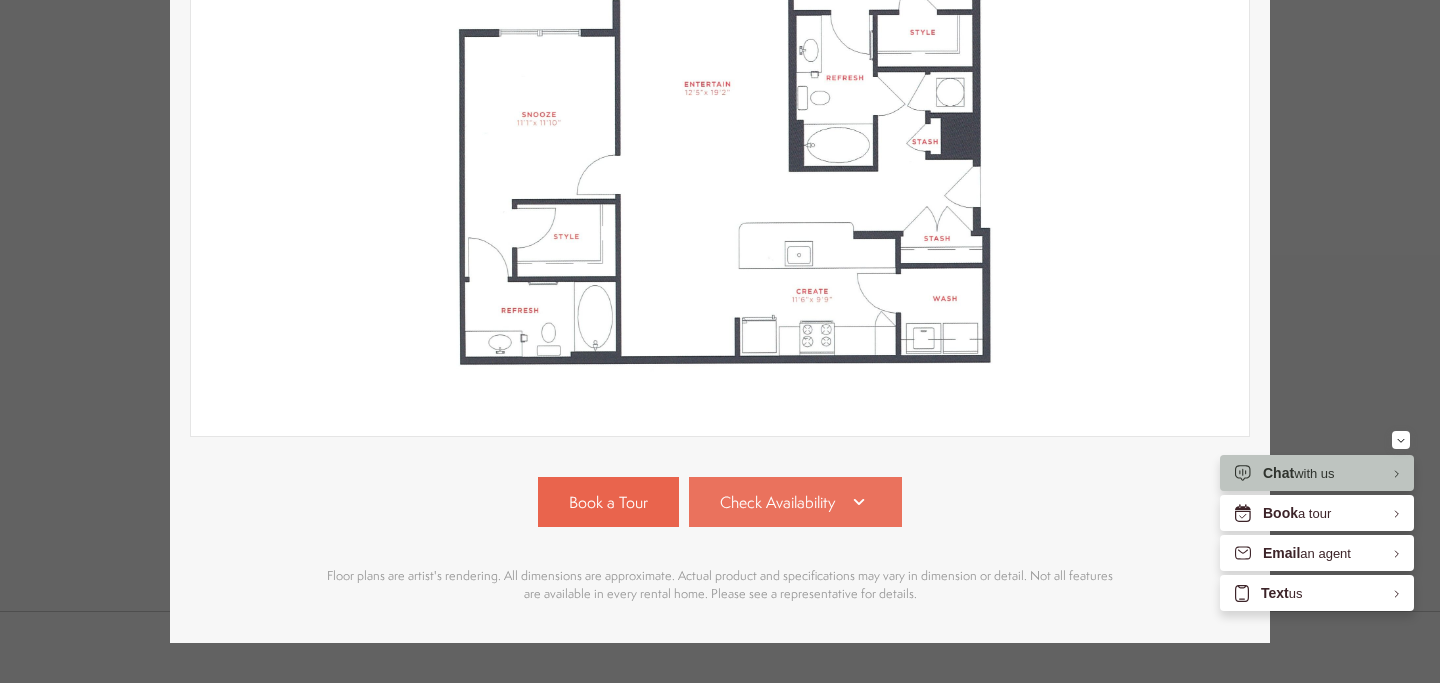 click on "Check Availability" at bounding box center [777, 502] 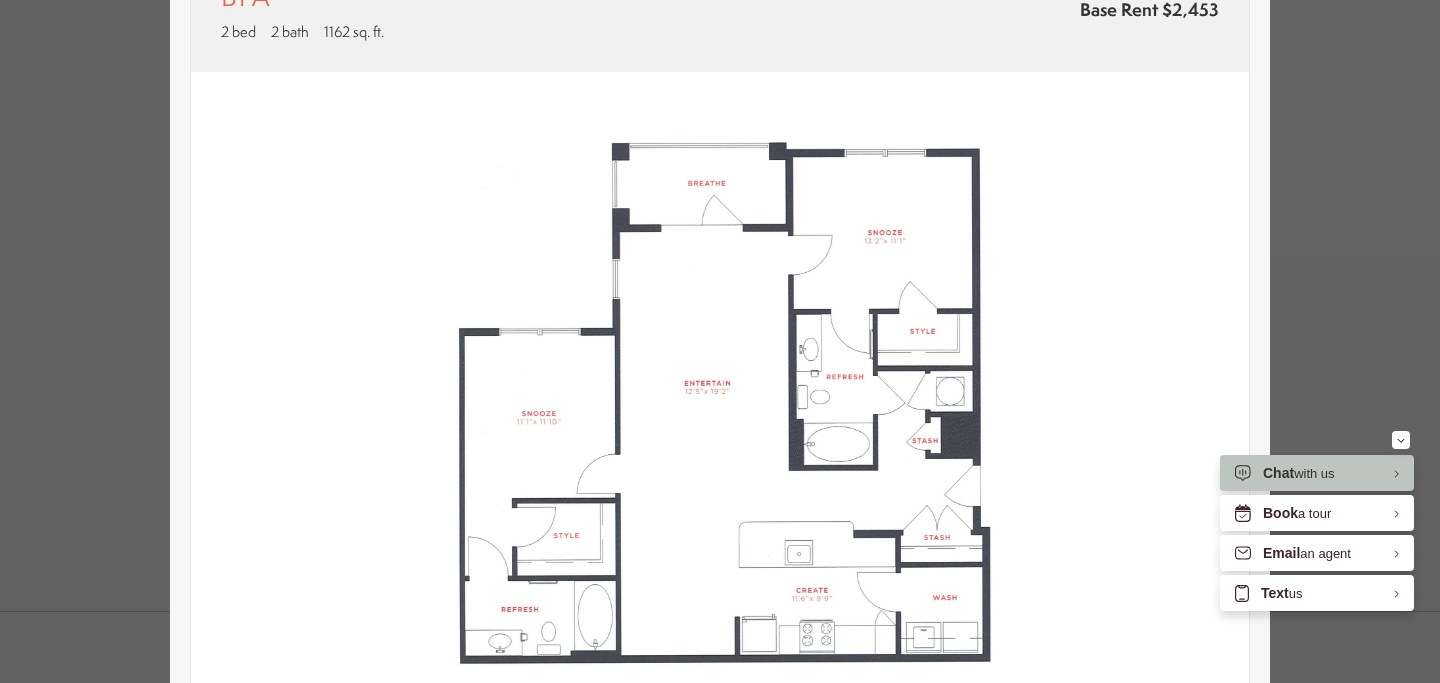 scroll, scrollTop: 0, scrollLeft: 0, axis: both 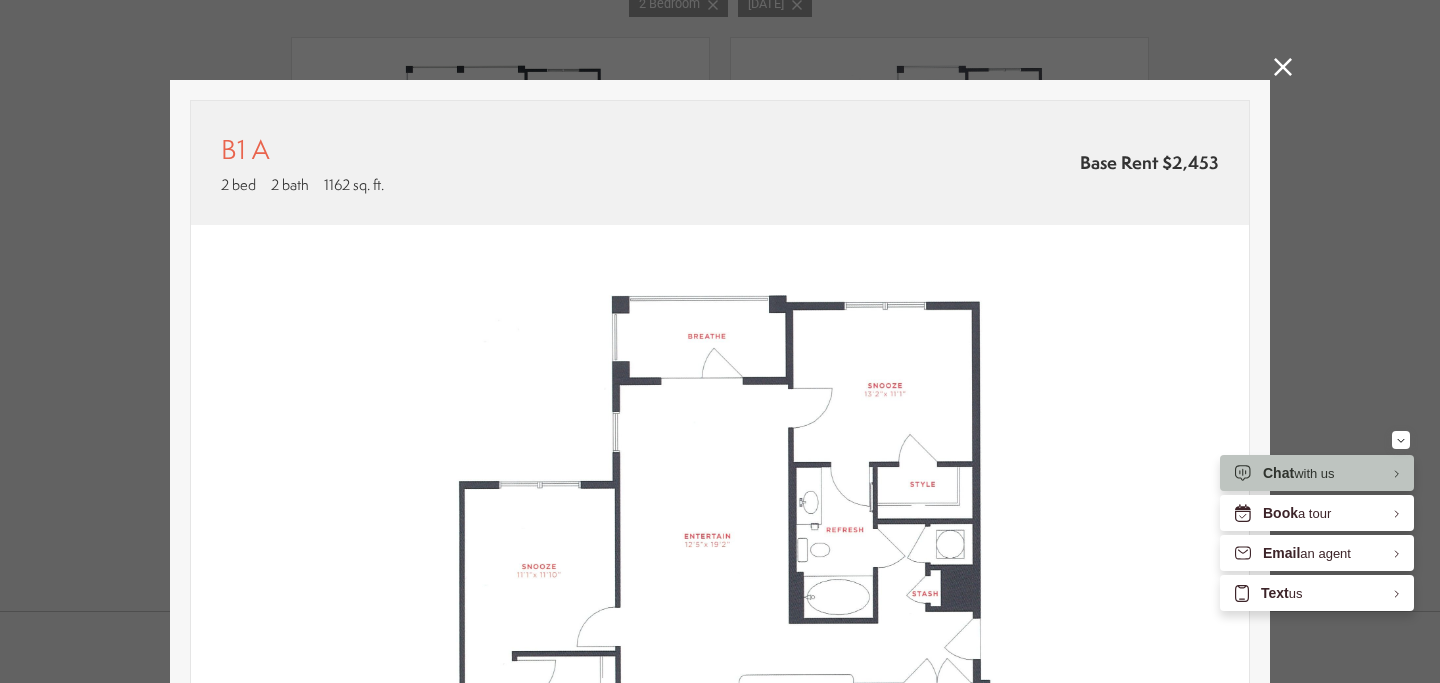 click 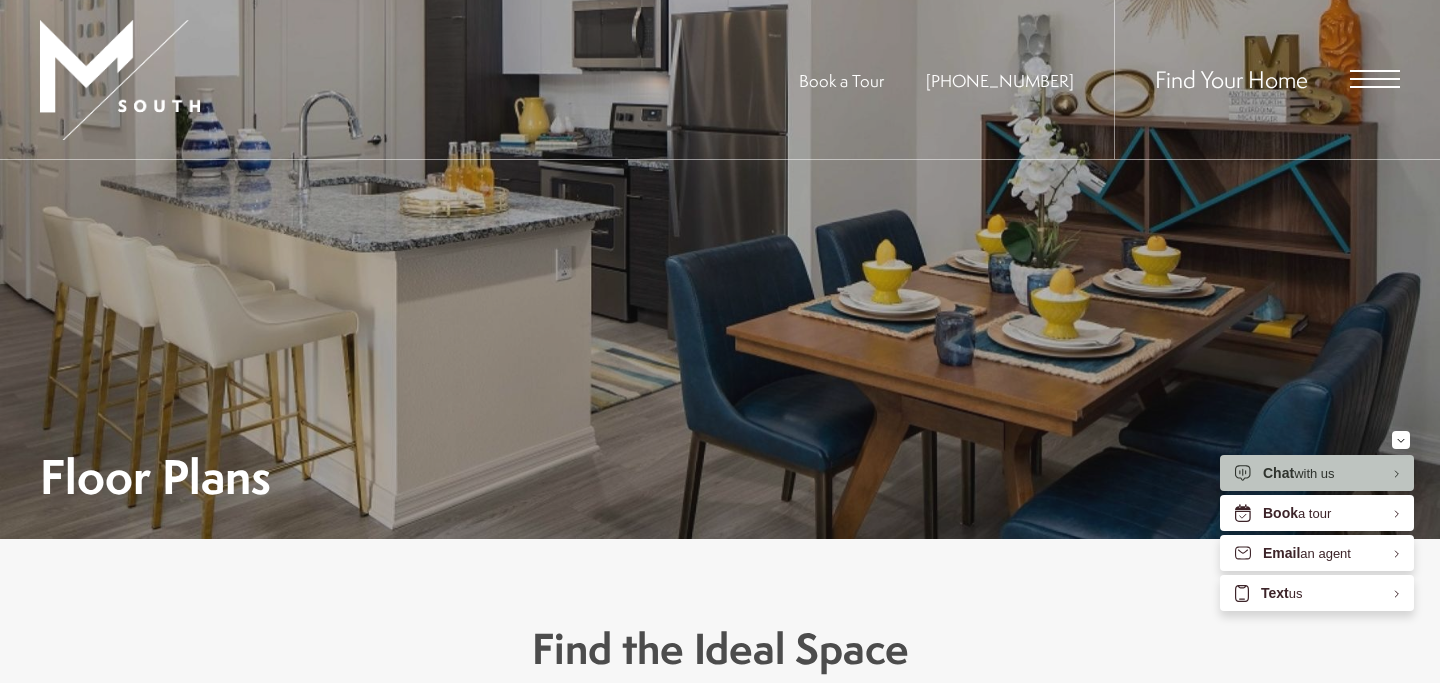 scroll, scrollTop: 0, scrollLeft: 0, axis: both 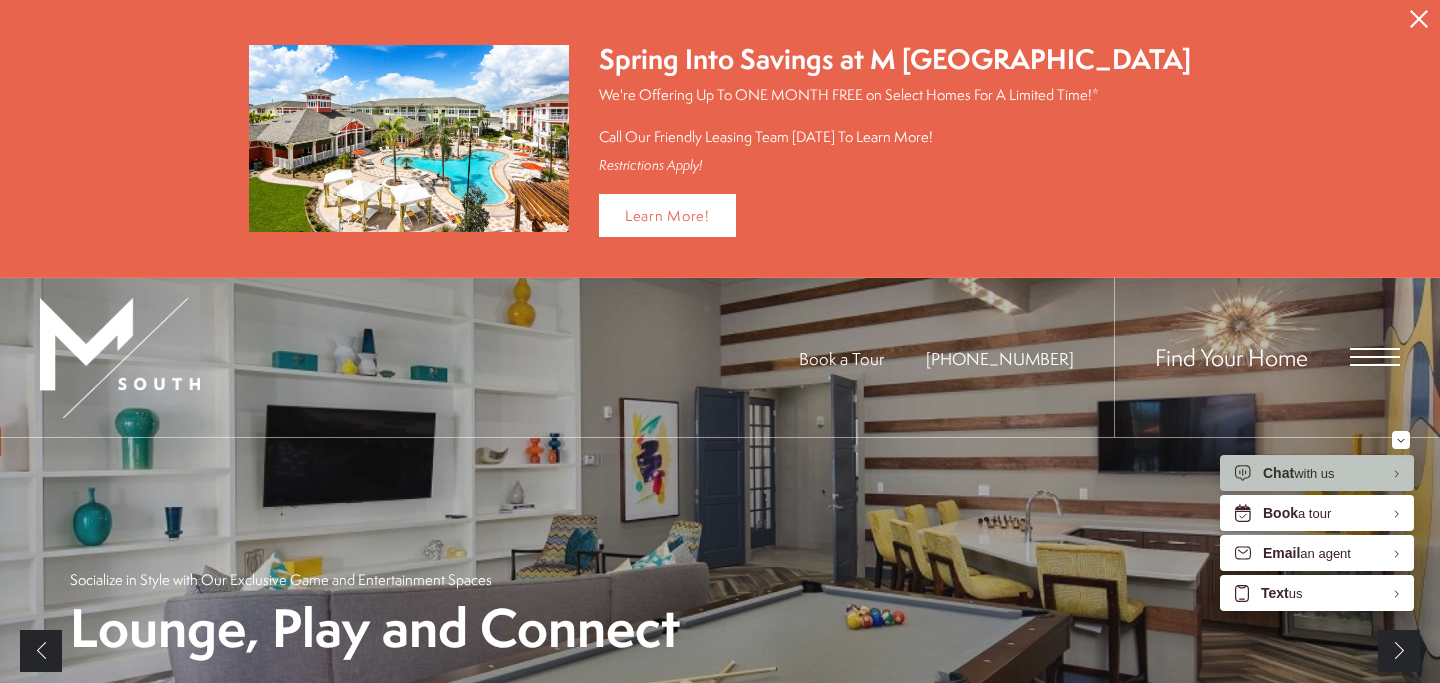 click 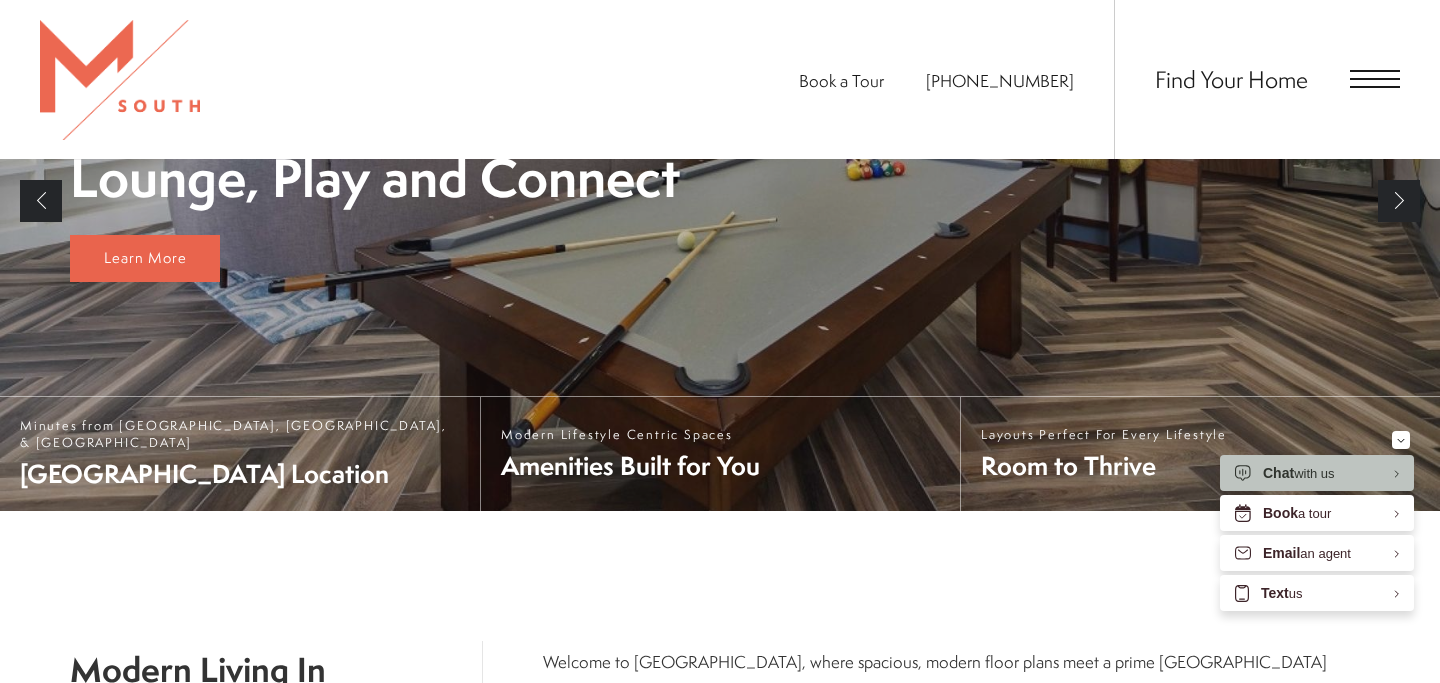 scroll, scrollTop: 197, scrollLeft: 0, axis: vertical 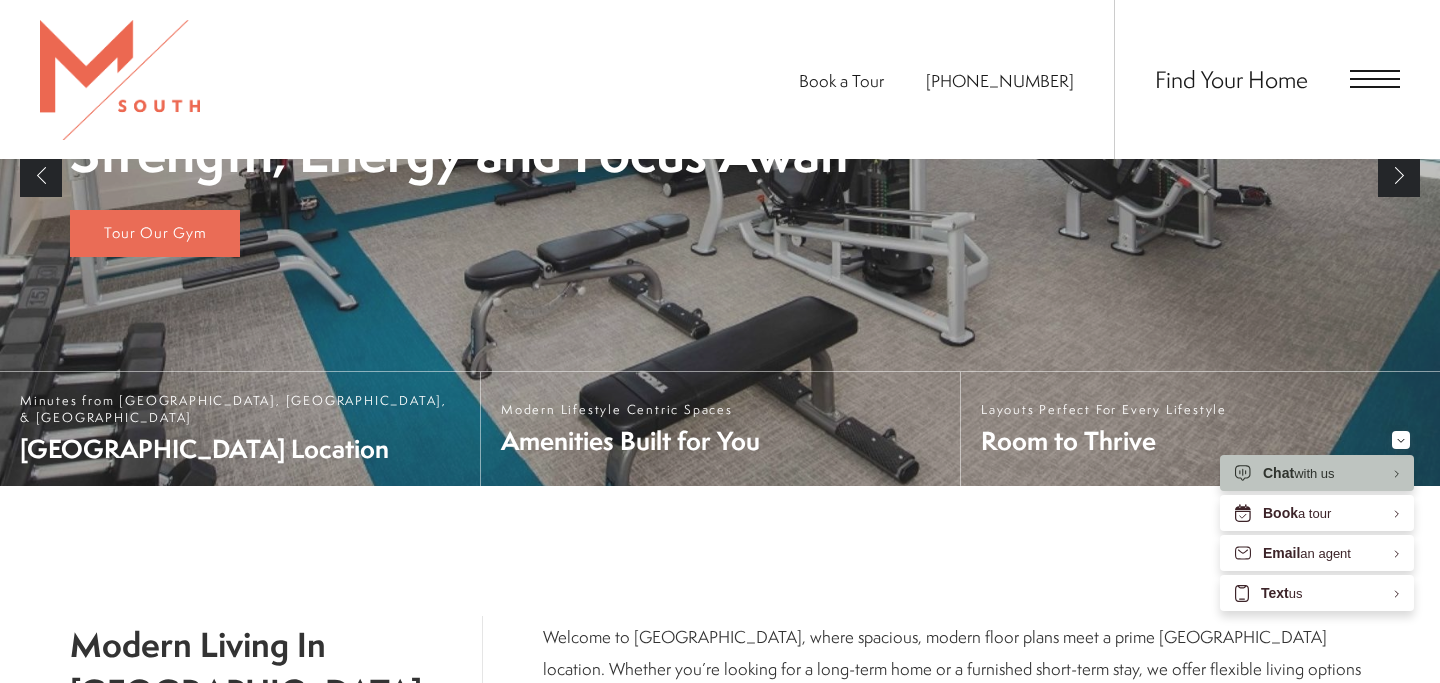 click at bounding box center (1375, 79) 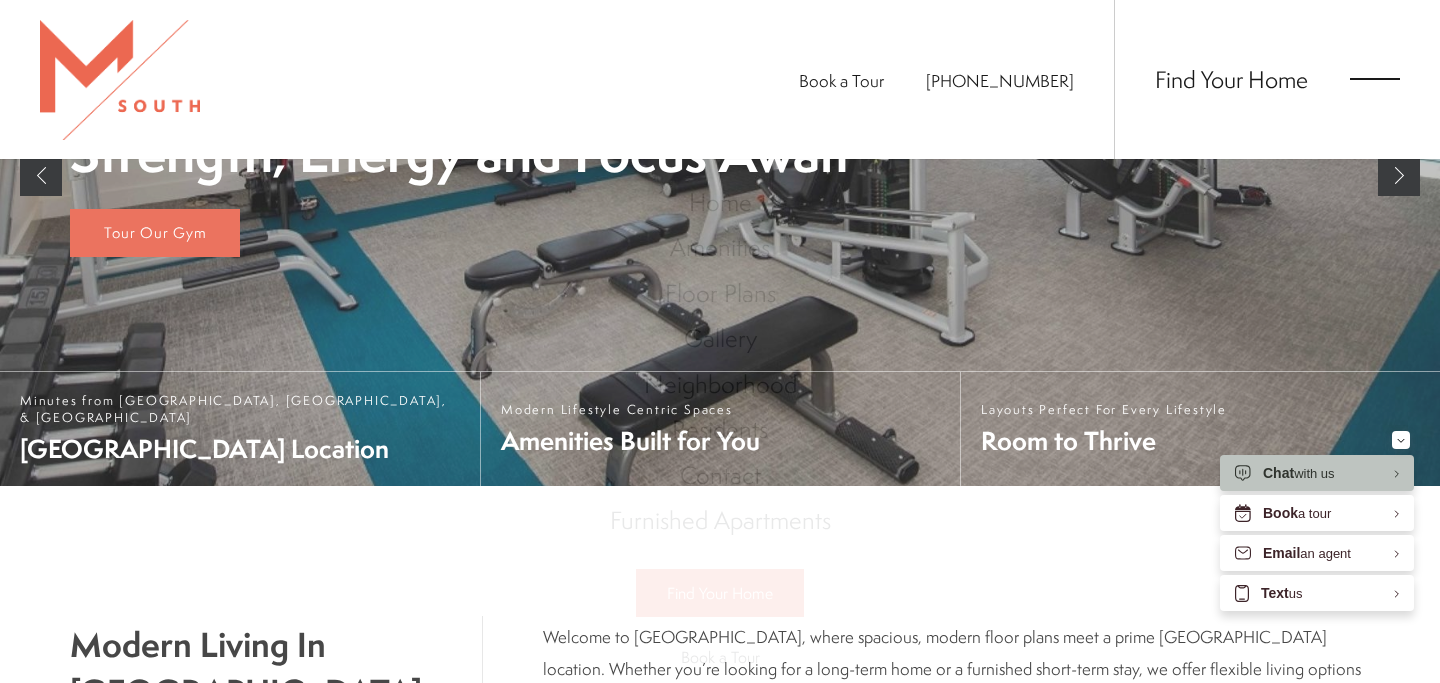 scroll, scrollTop: 0, scrollLeft: 0, axis: both 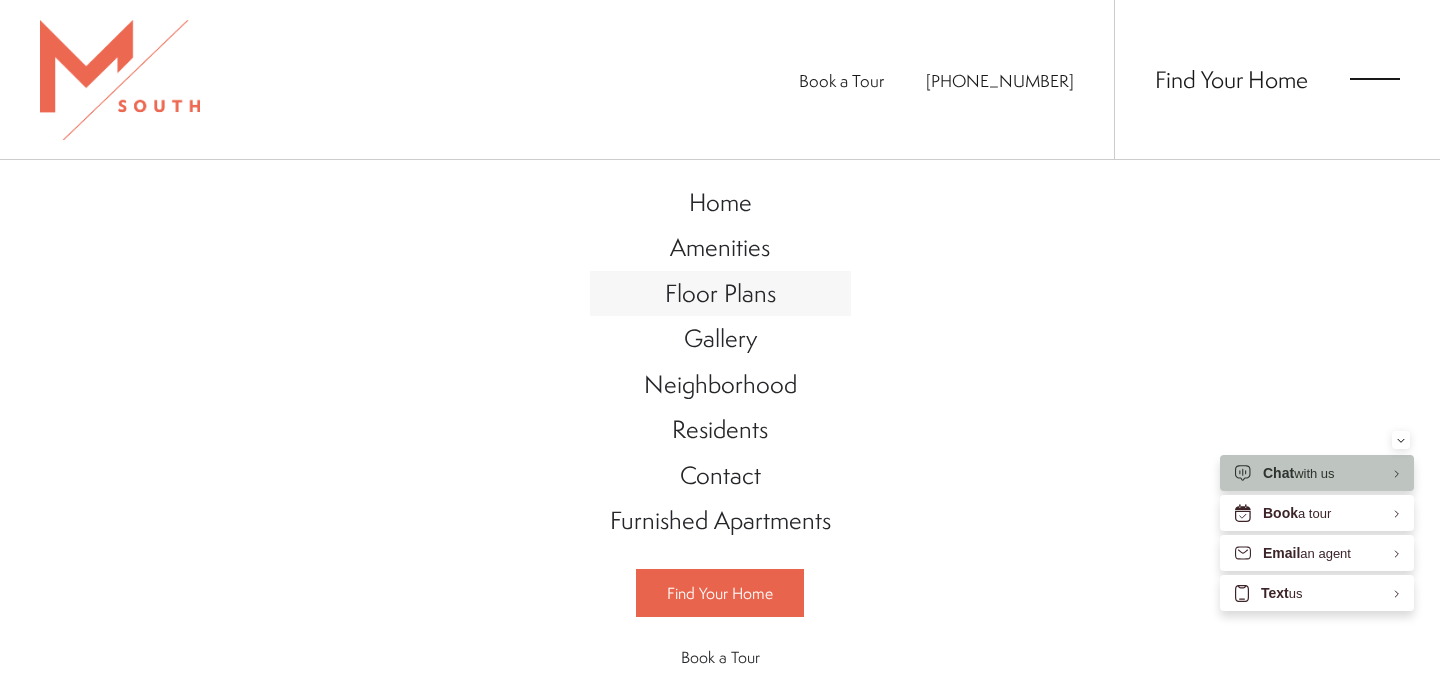 click on "Floor Plans" at bounding box center [720, 293] 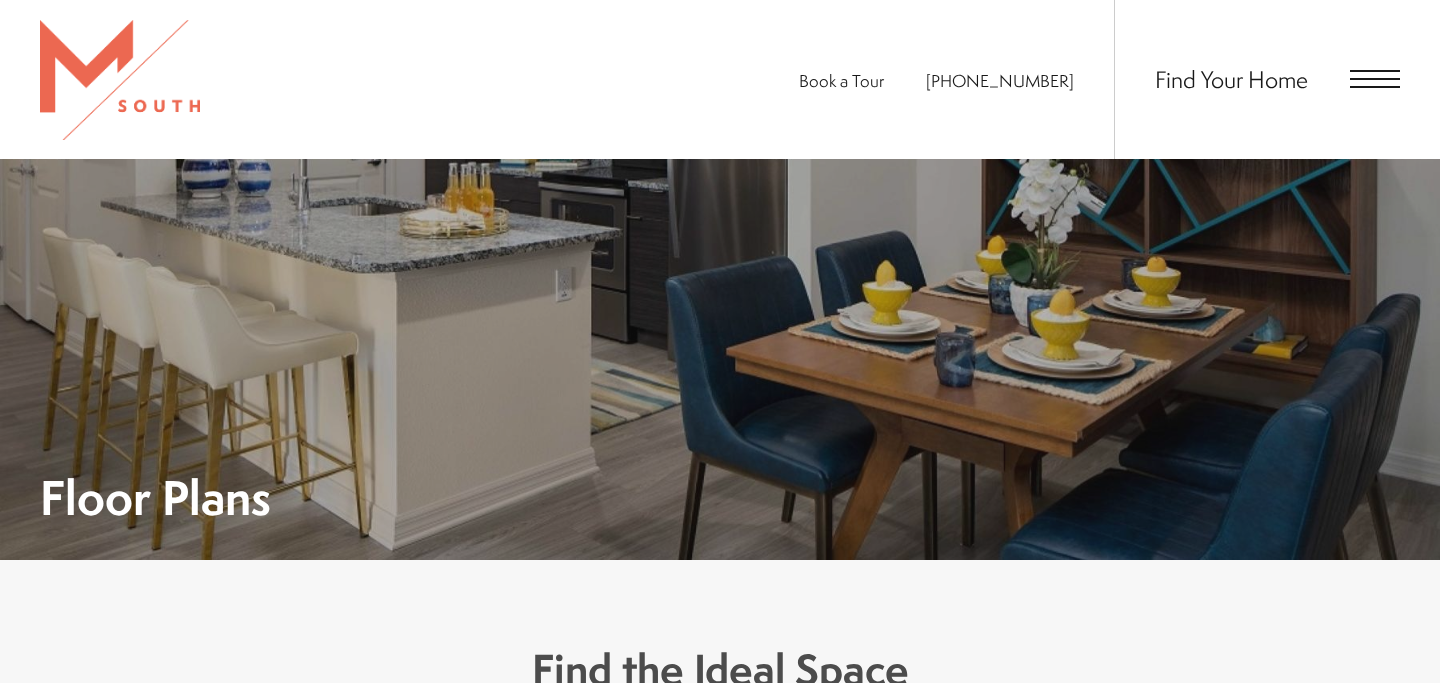 scroll, scrollTop: 487, scrollLeft: 0, axis: vertical 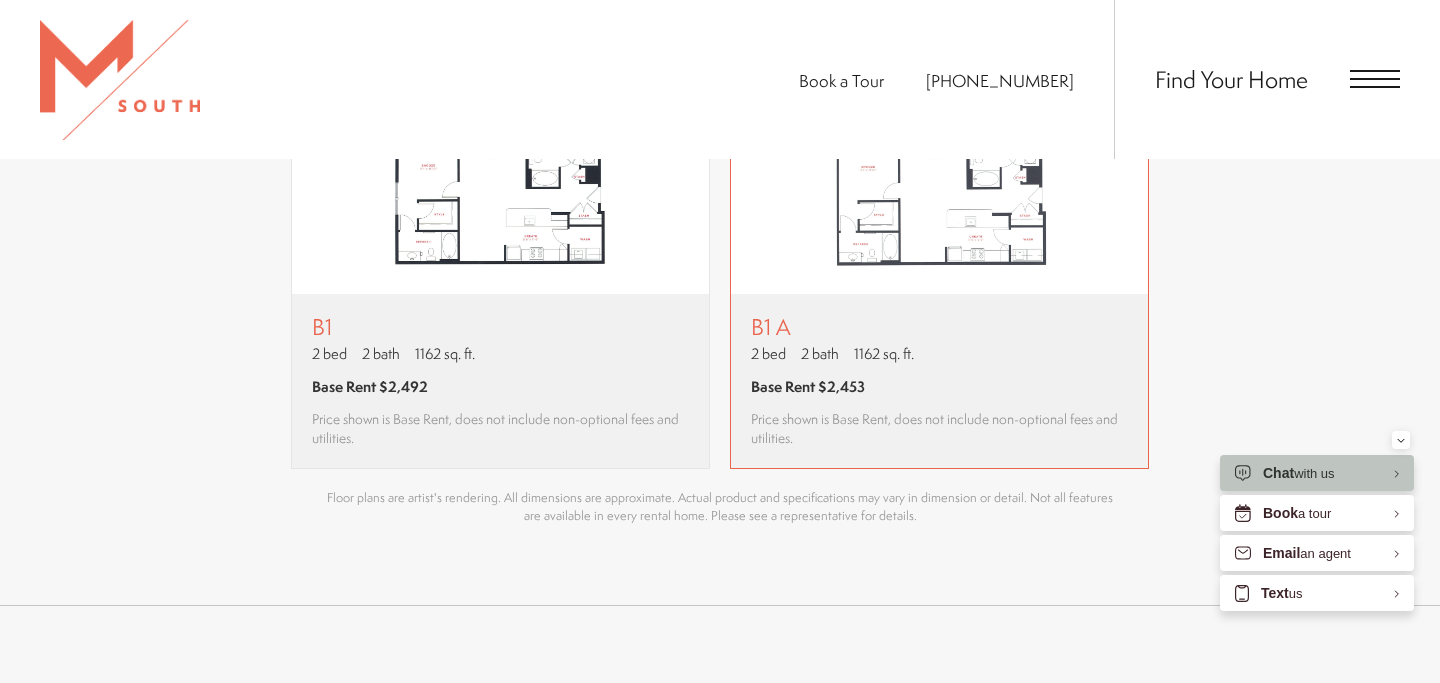 click on "B1 A
2 bed 2 bath 1162 sq. ft.
Base Rent $2,453
Price shown is Base Rent, does not include non-optional fees and utilities." at bounding box center [939, 381] 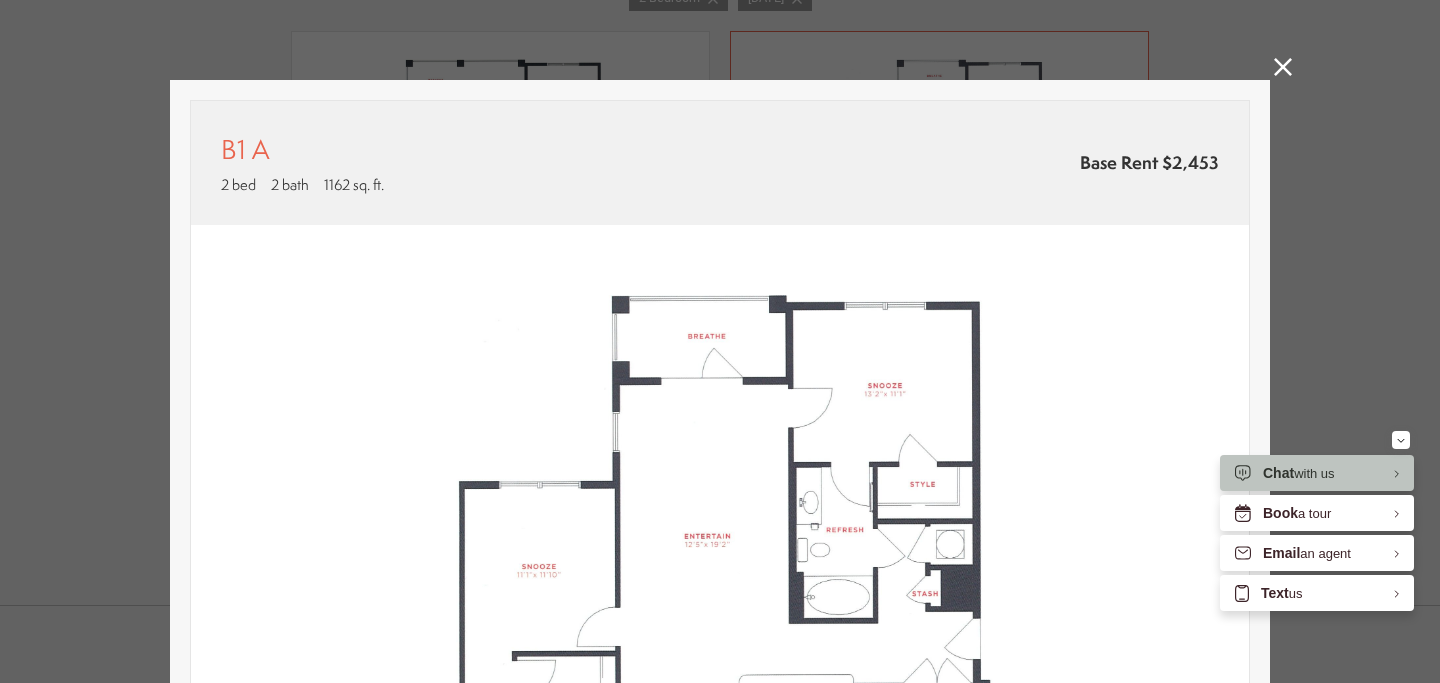 scroll, scrollTop: 0, scrollLeft: 0, axis: both 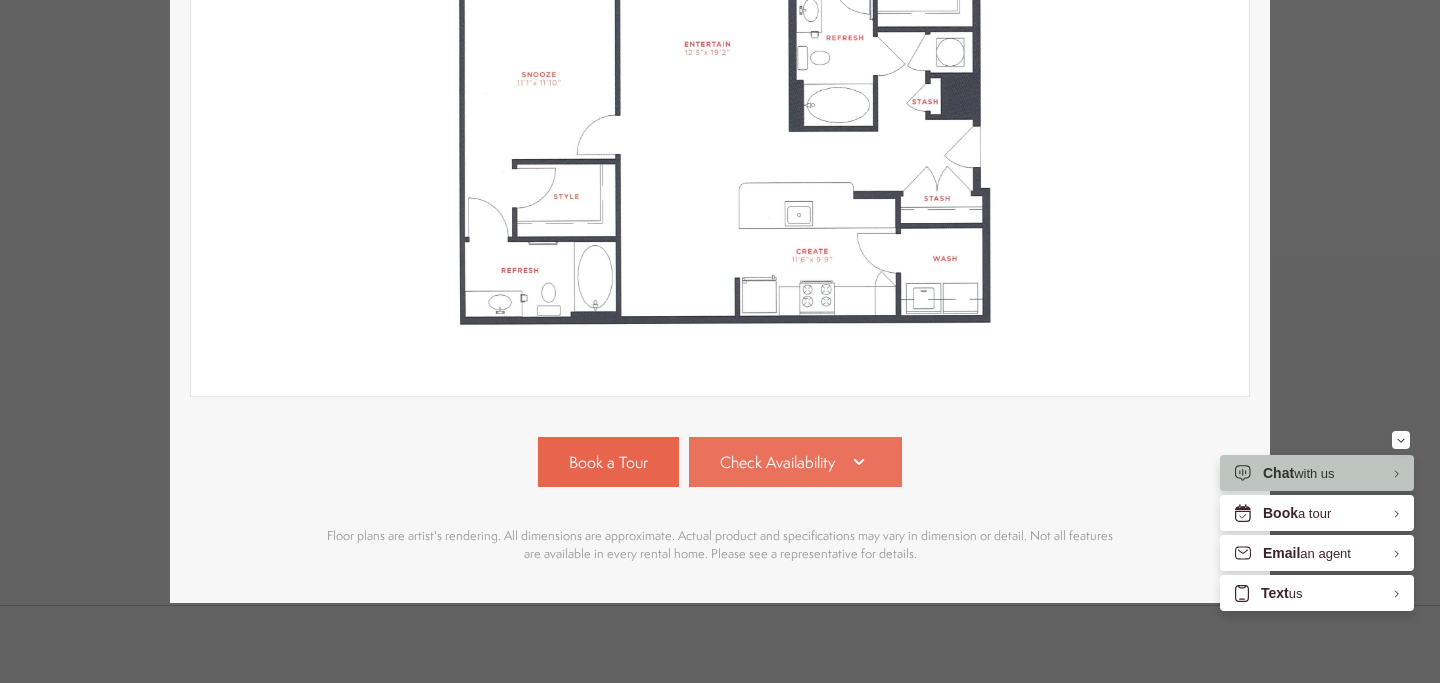 click on "Check Availability" at bounding box center [777, 462] 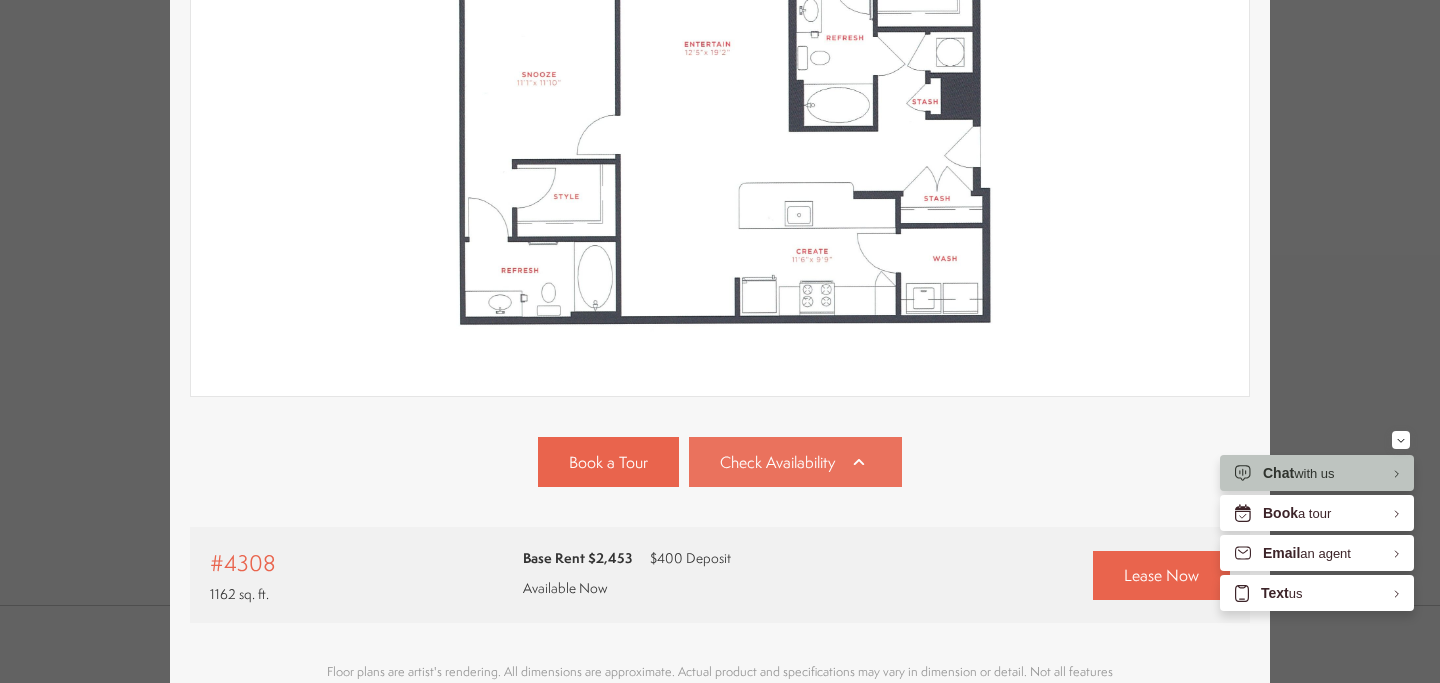 scroll, scrollTop: 628, scrollLeft: 0, axis: vertical 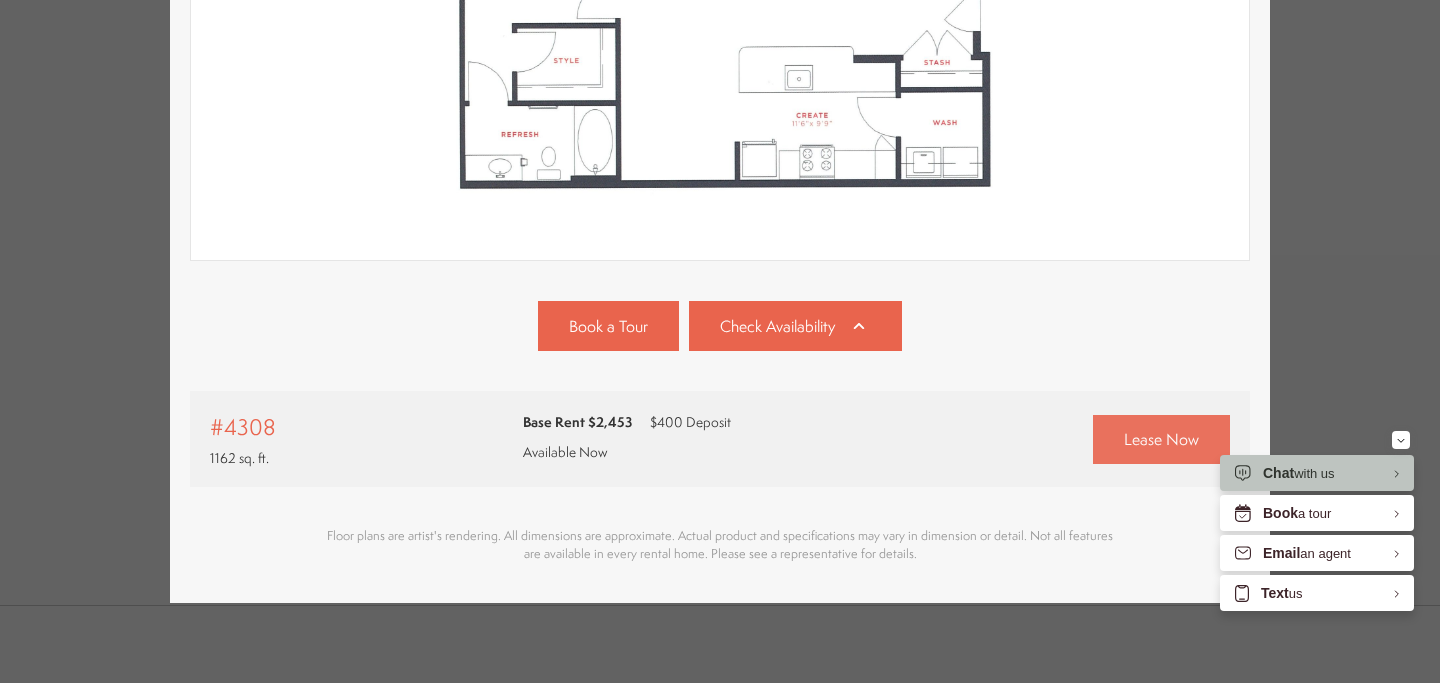 click on "Lease Now" at bounding box center (1161, 439) 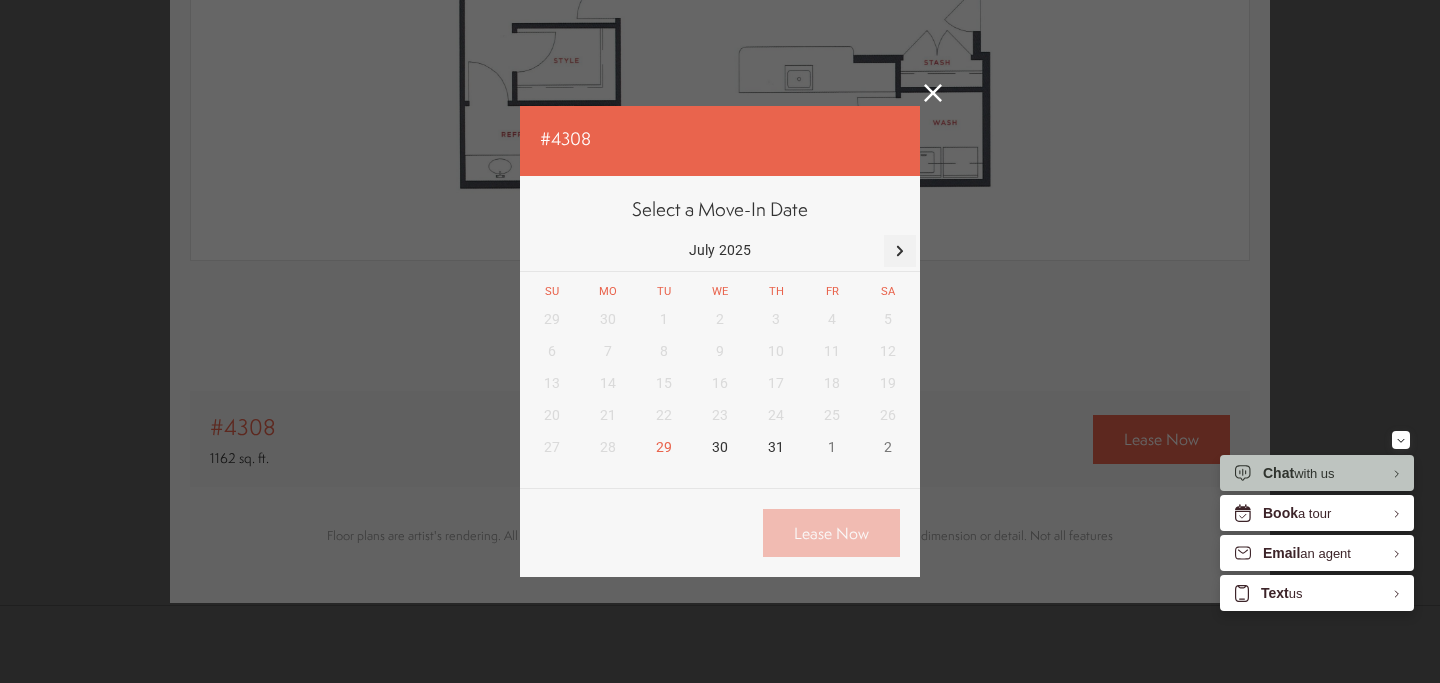 click at bounding box center (900, 251) 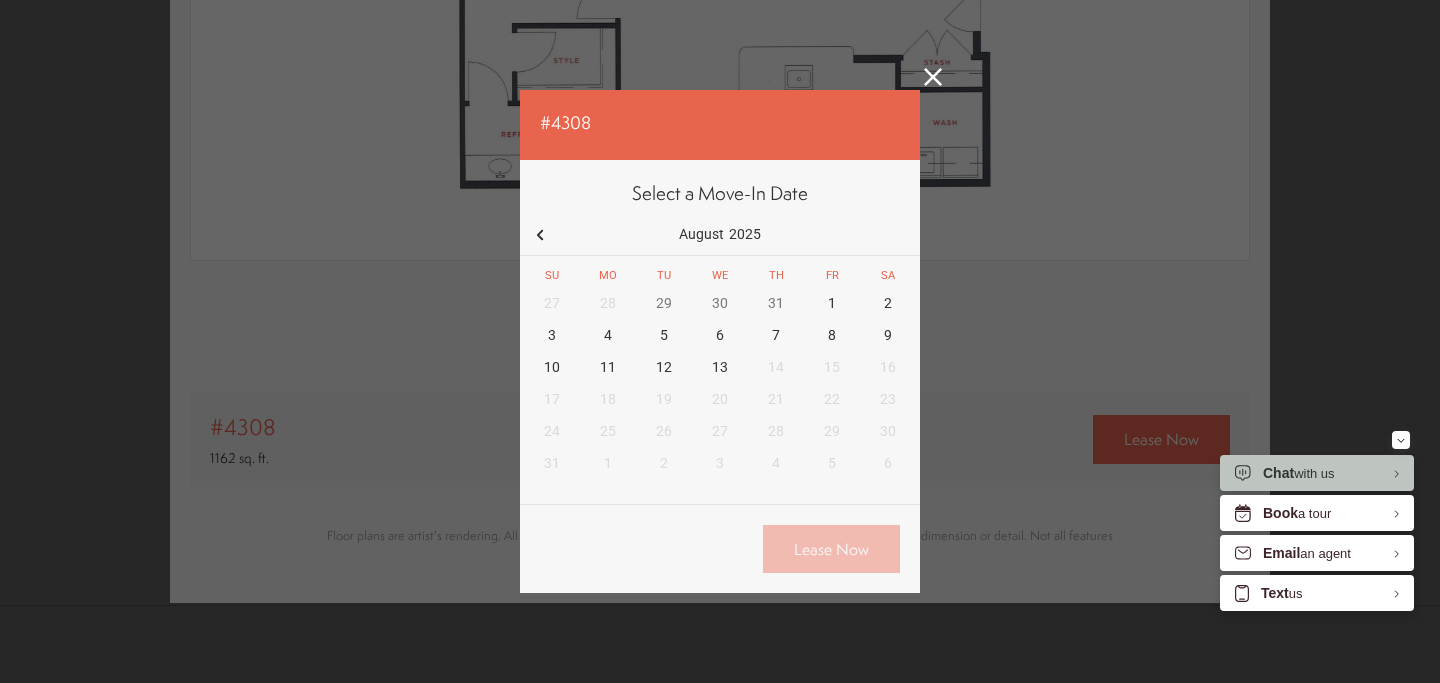click 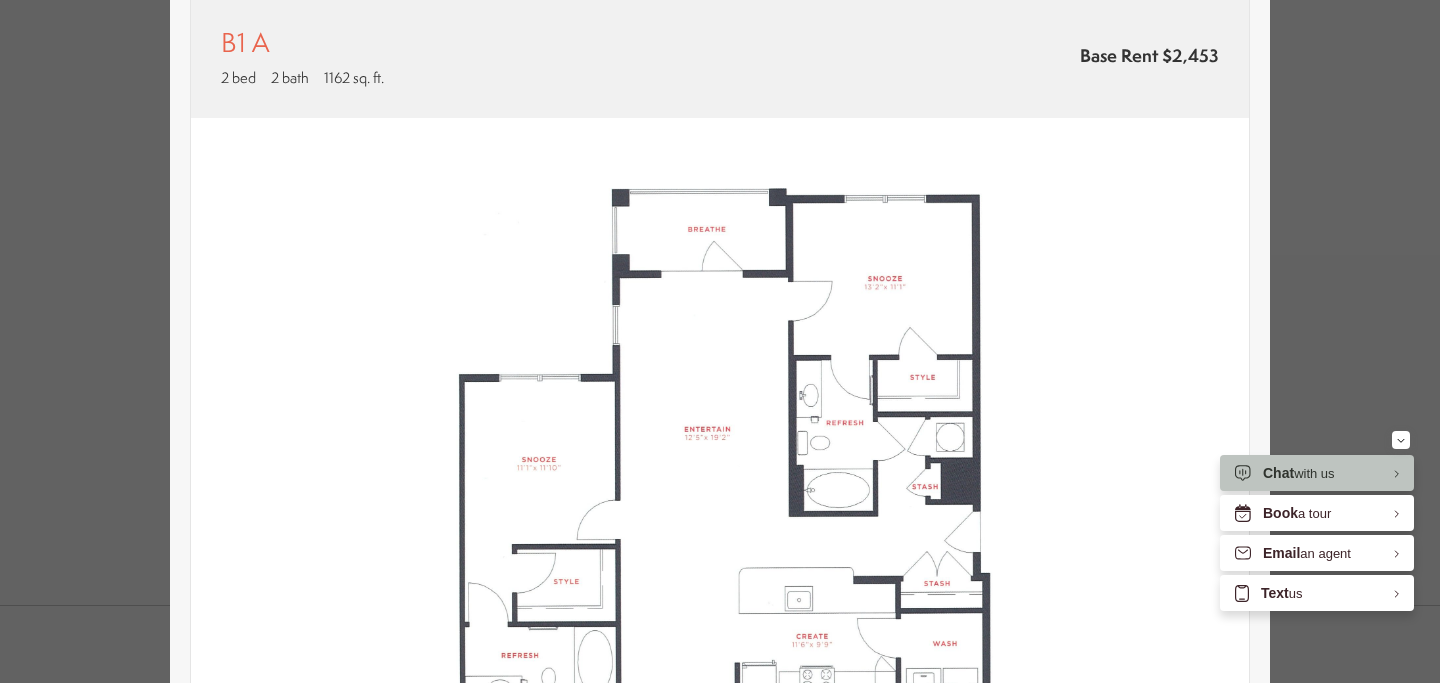 scroll, scrollTop: 0, scrollLeft: 0, axis: both 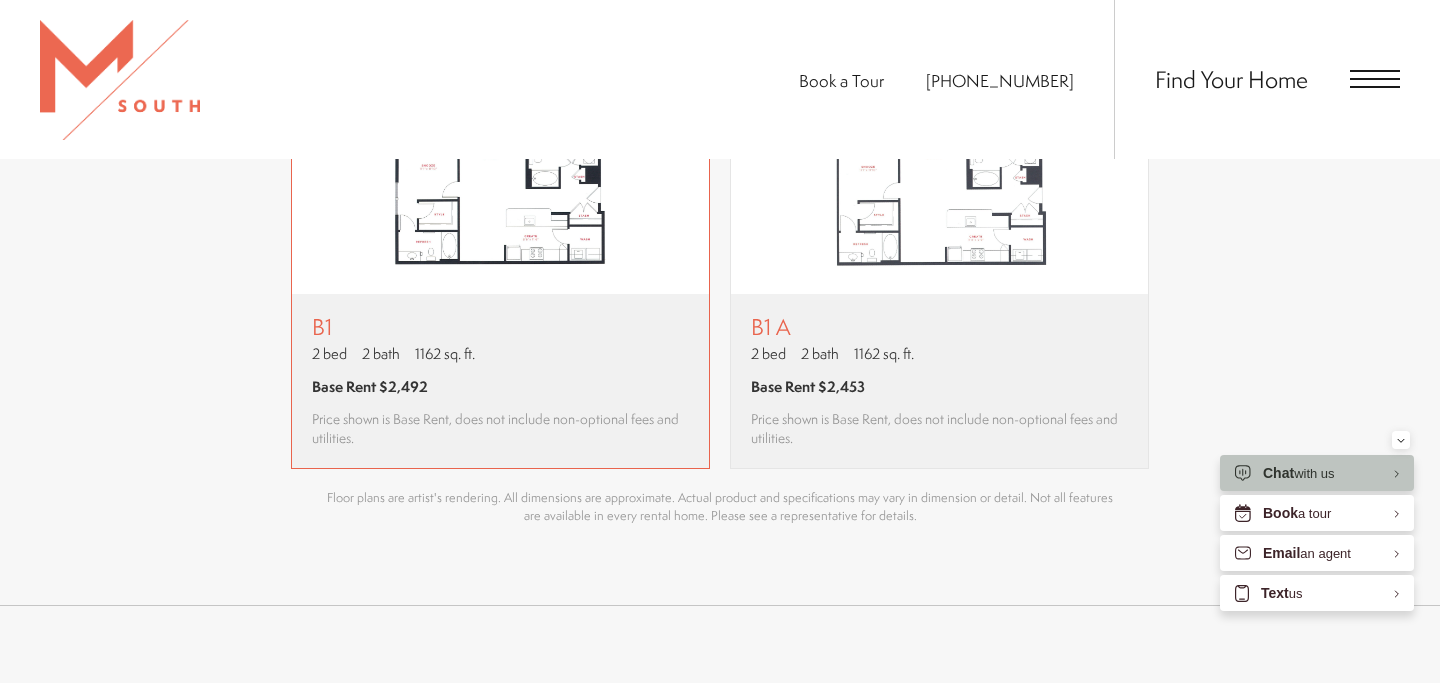 click on "1162 sq. ft." at bounding box center (445, 353) 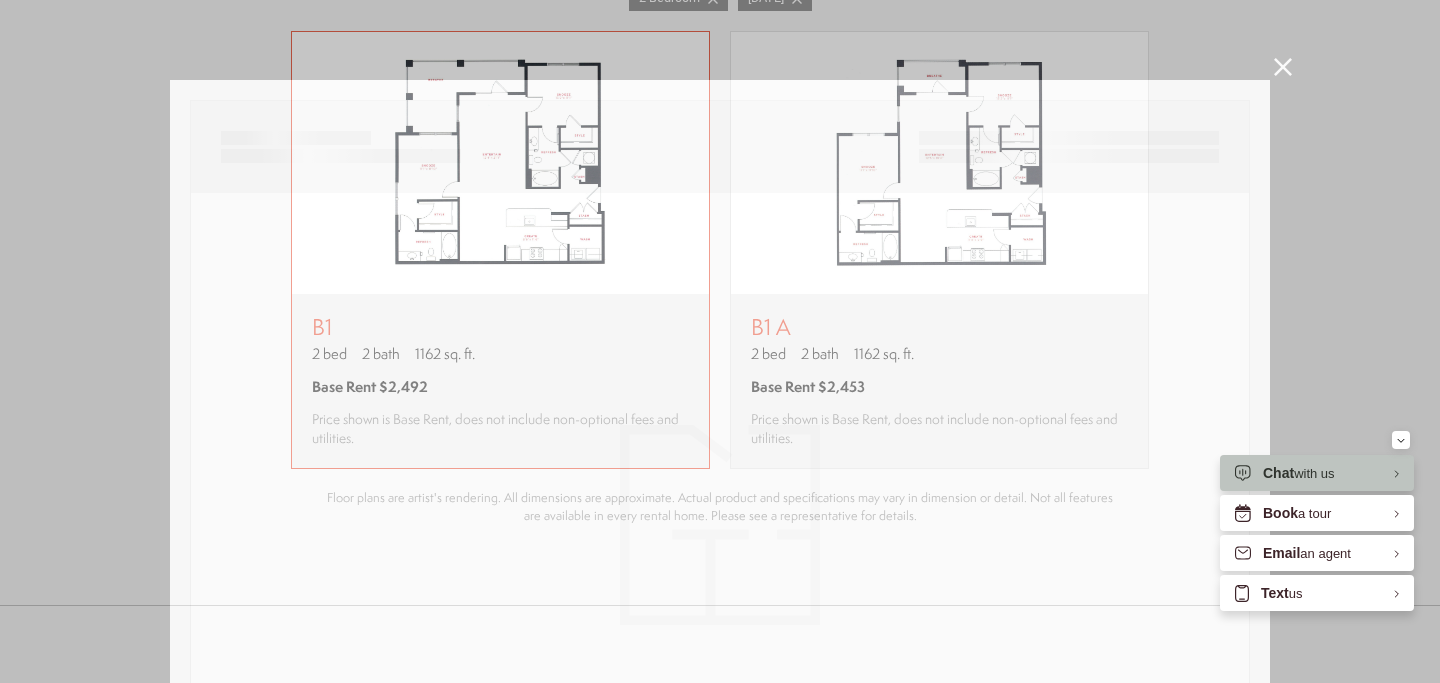 scroll, scrollTop: 0, scrollLeft: 0, axis: both 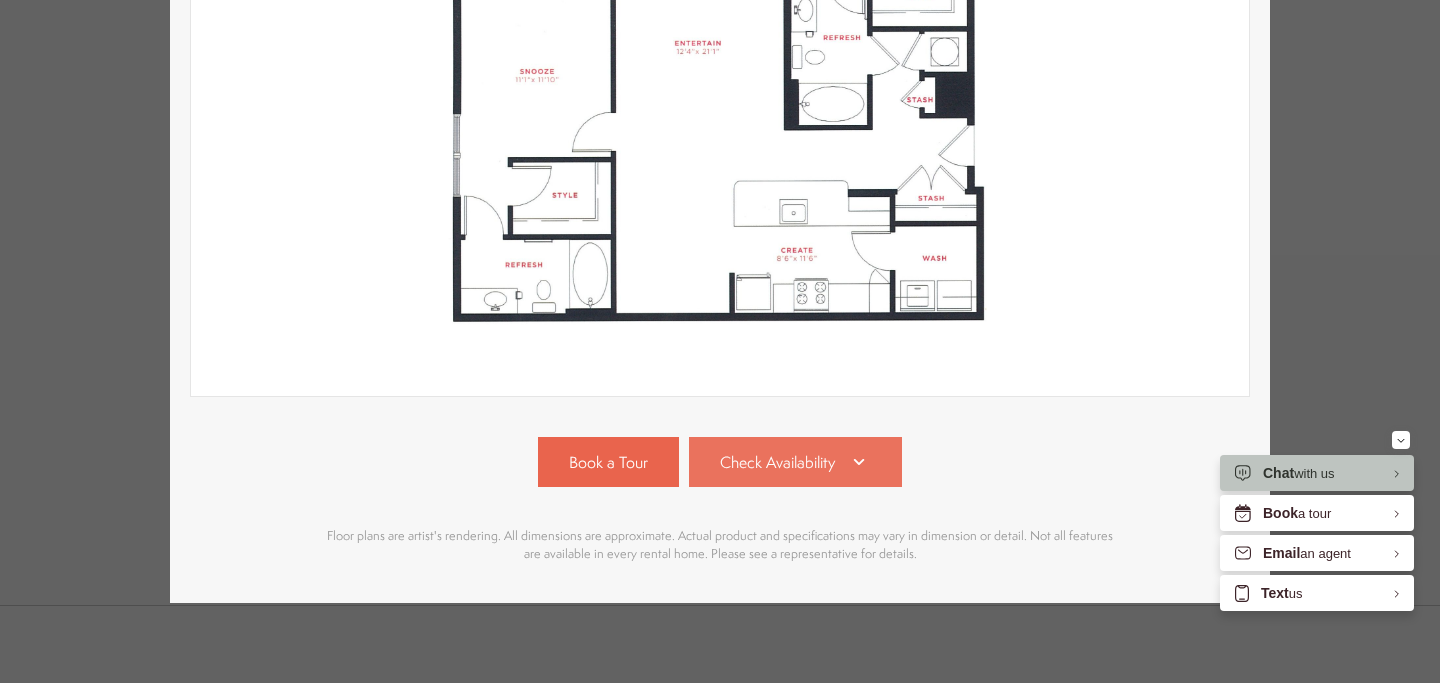 click on "Check Availability" at bounding box center [777, 462] 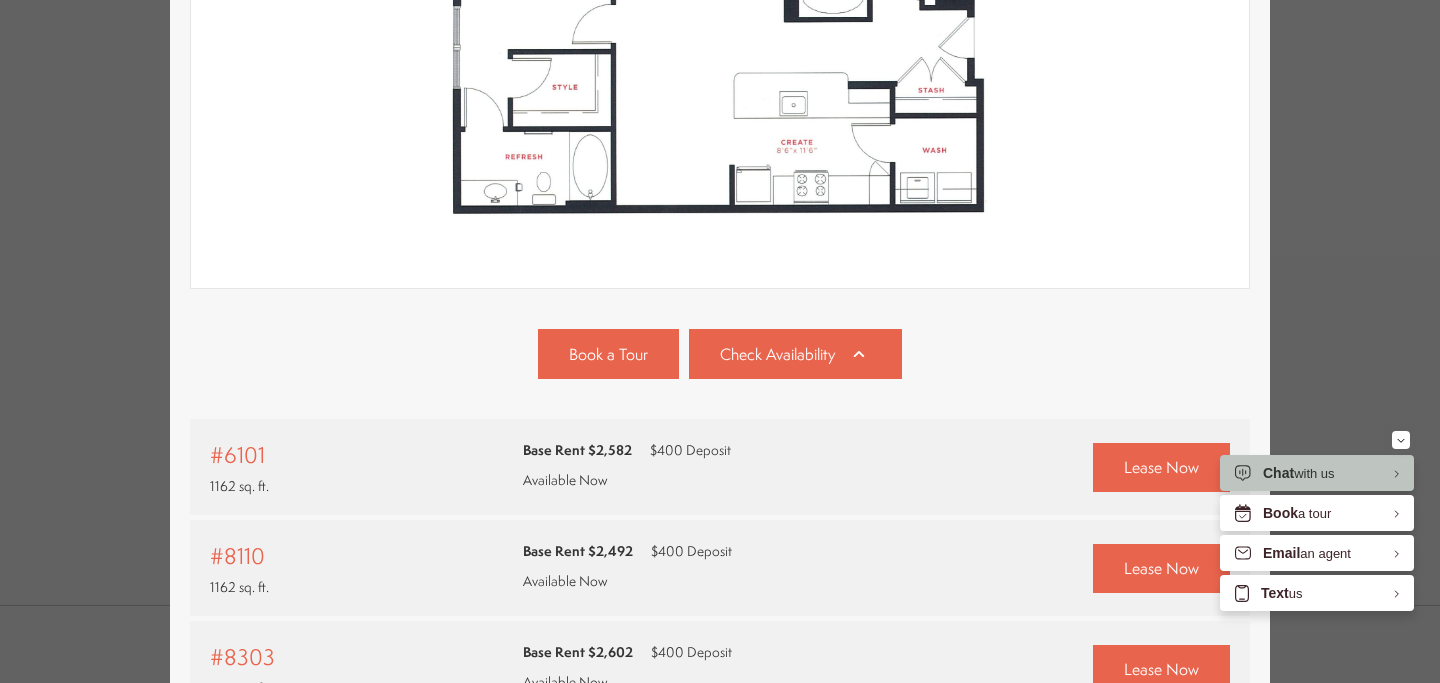 scroll, scrollTop: 389, scrollLeft: 0, axis: vertical 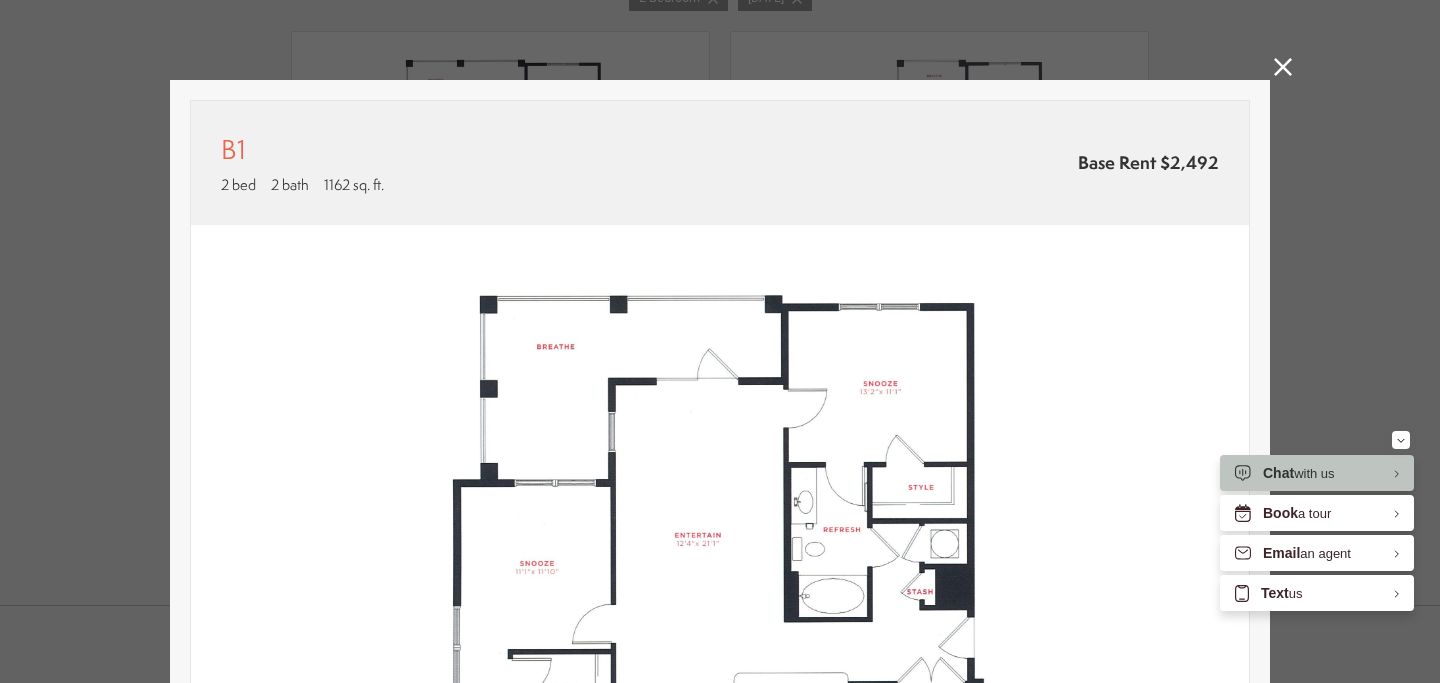 click 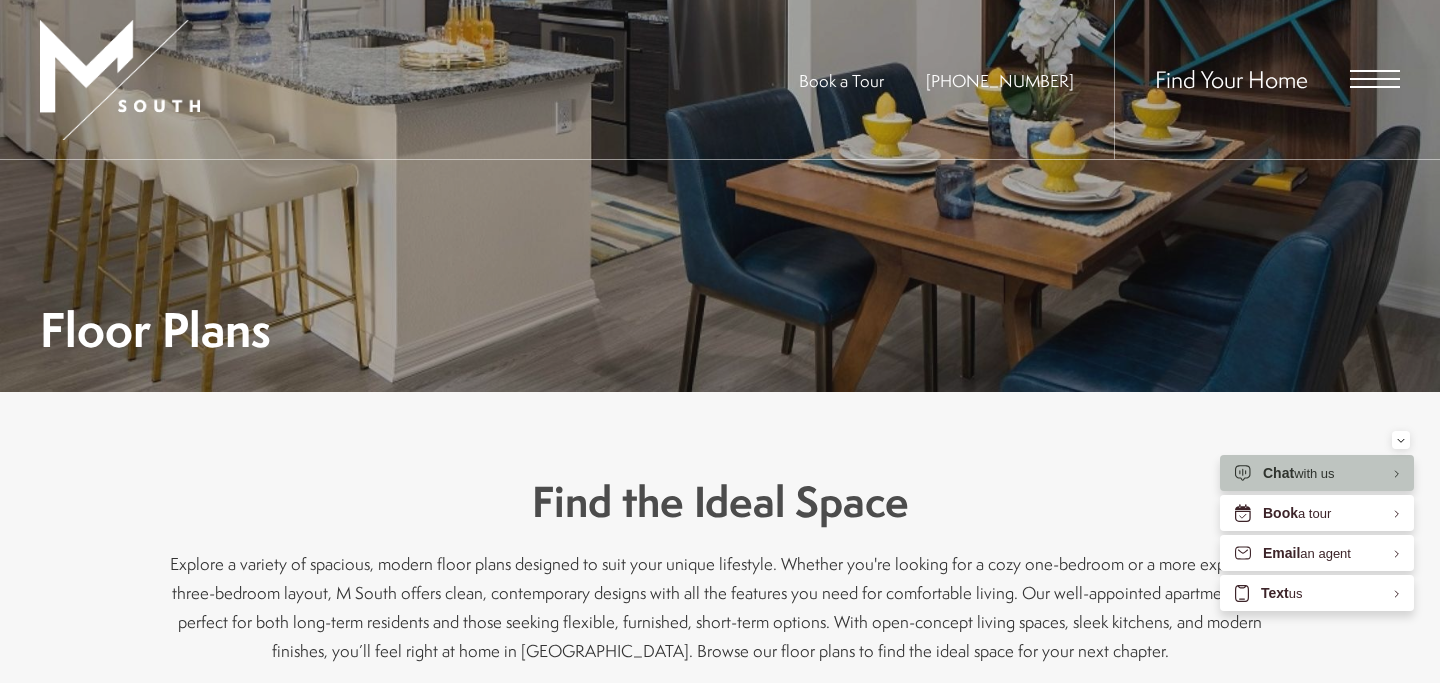 scroll, scrollTop: 0, scrollLeft: 0, axis: both 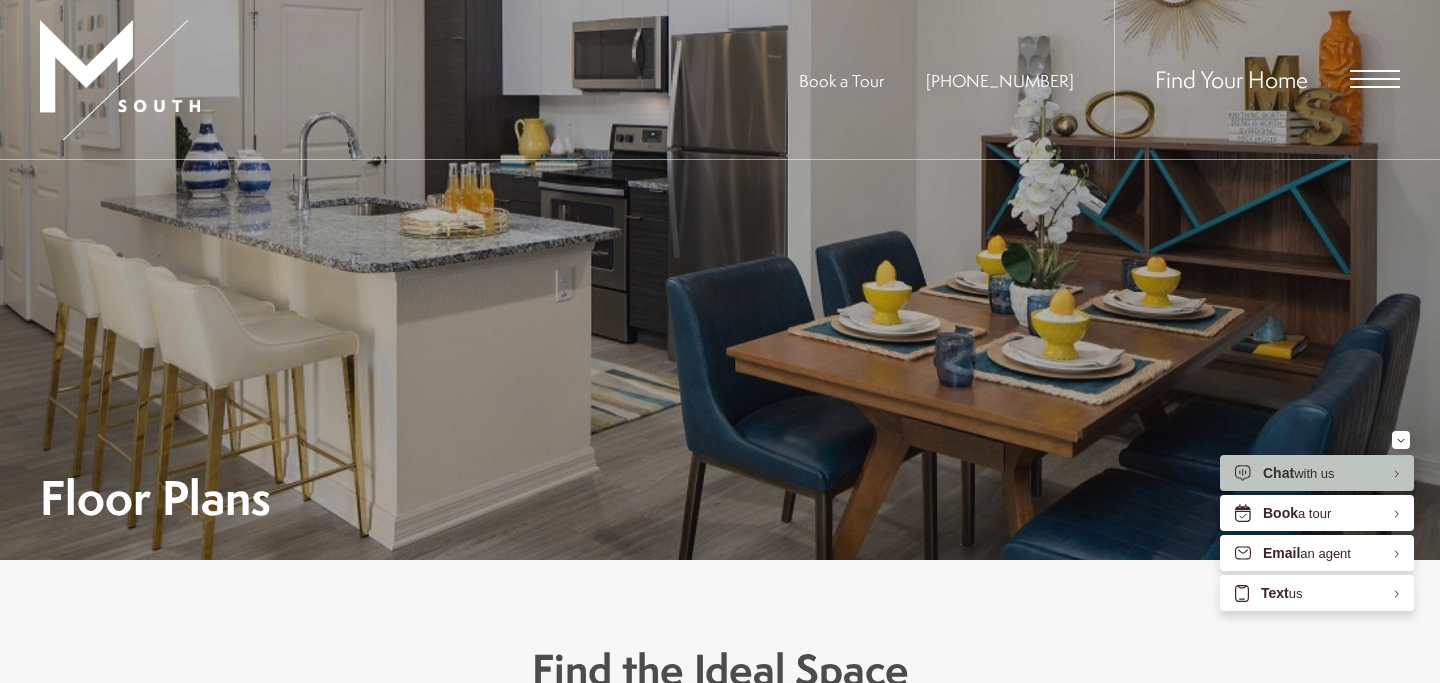 click at bounding box center [1375, 79] 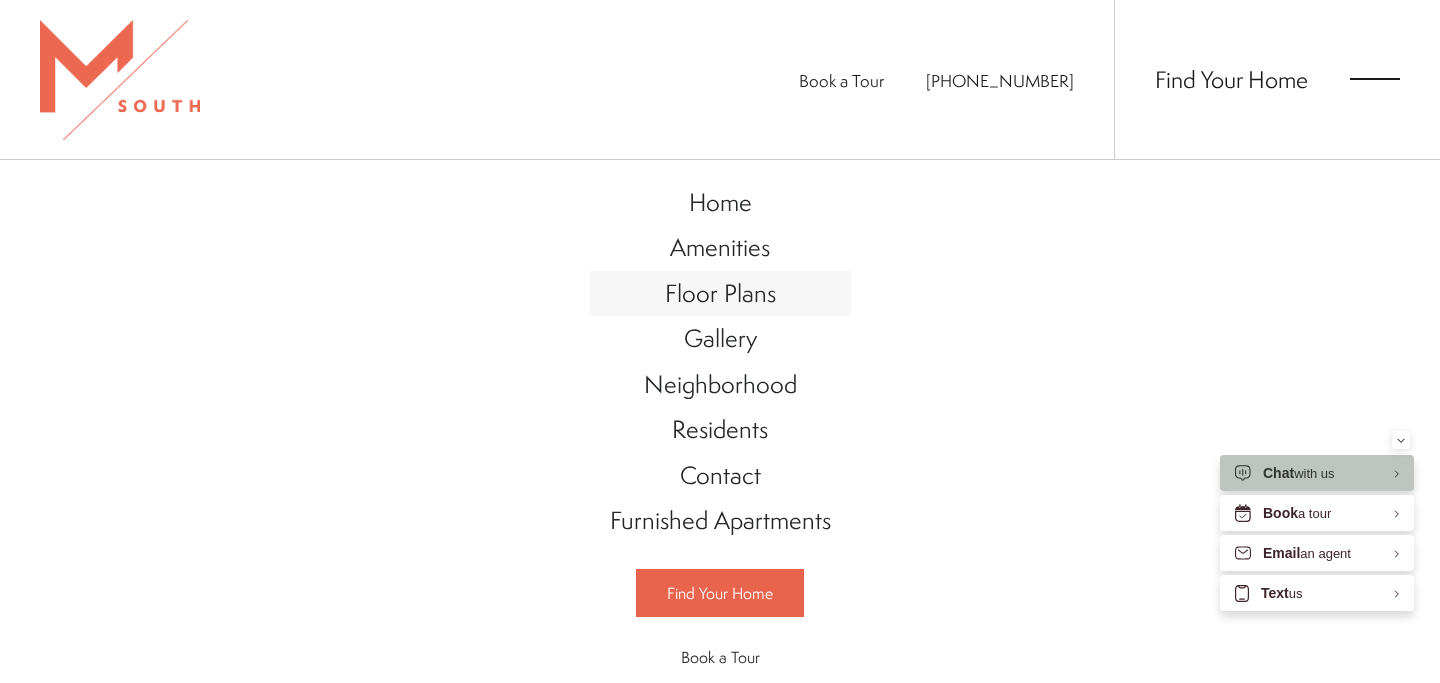 click on "Floor Plans" at bounding box center [720, 293] 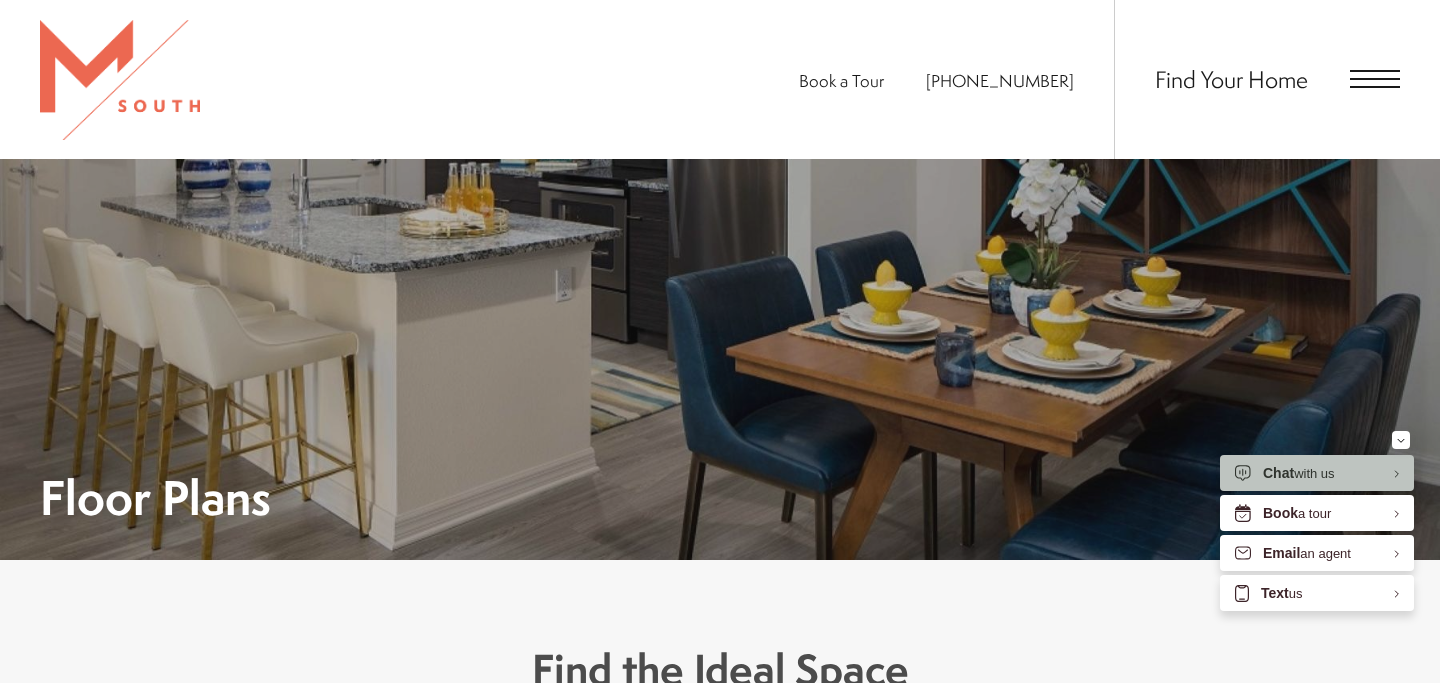 scroll, scrollTop: 1176, scrollLeft: 0, axis: vertical 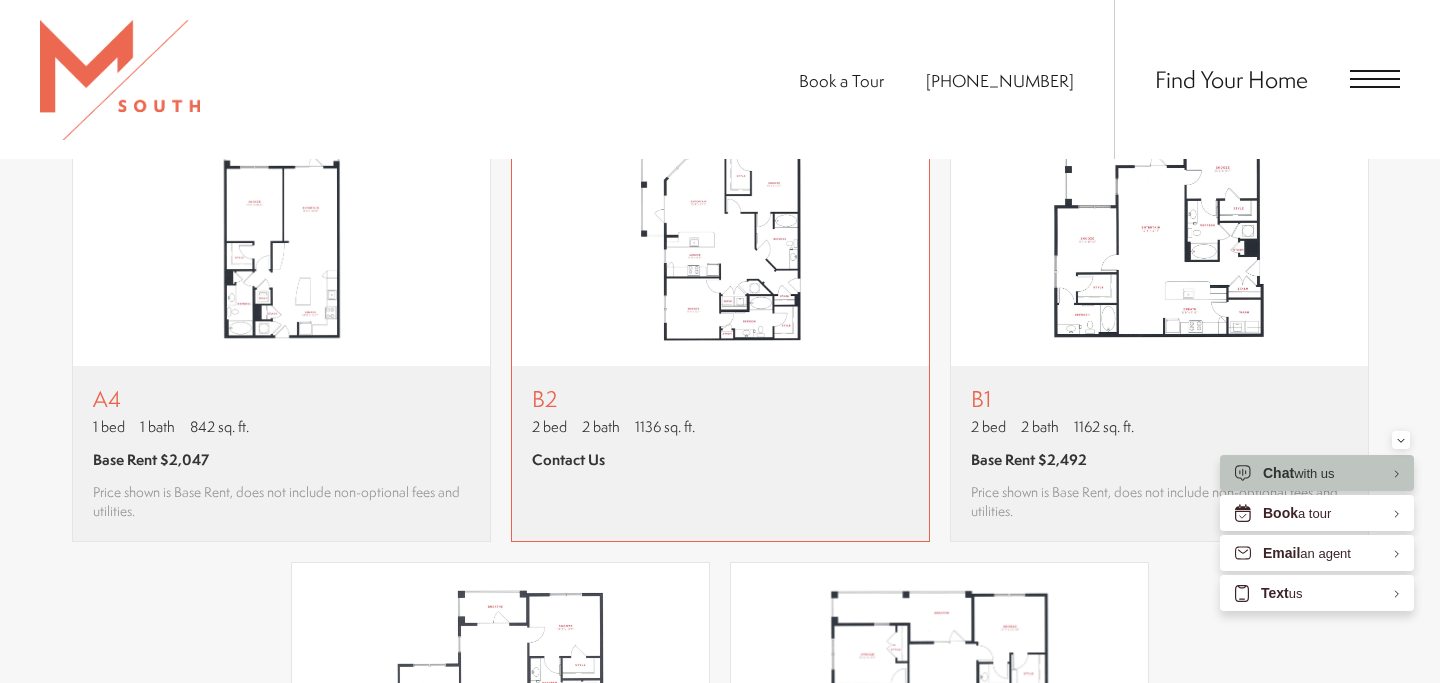 click at bounding box center (720, 236) 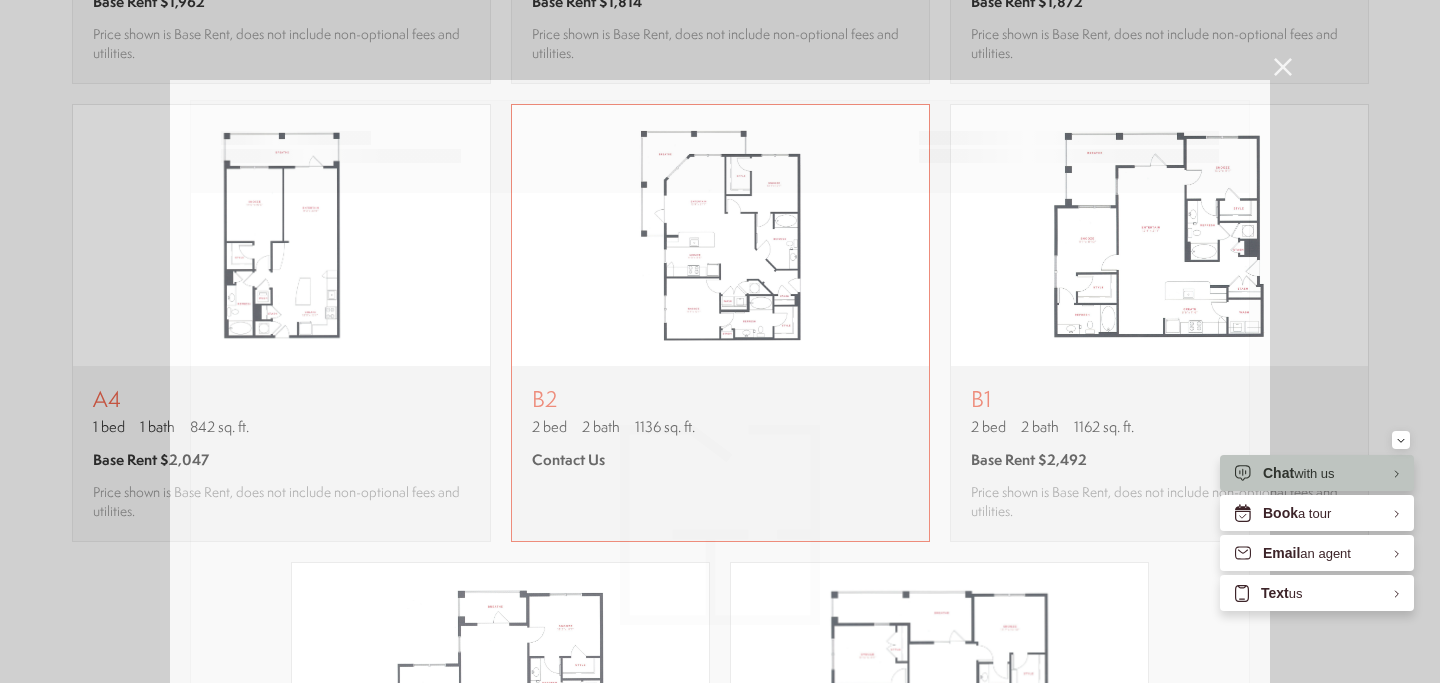 scroll, scrollTop: 0, scrollLeft: 0, axis: both 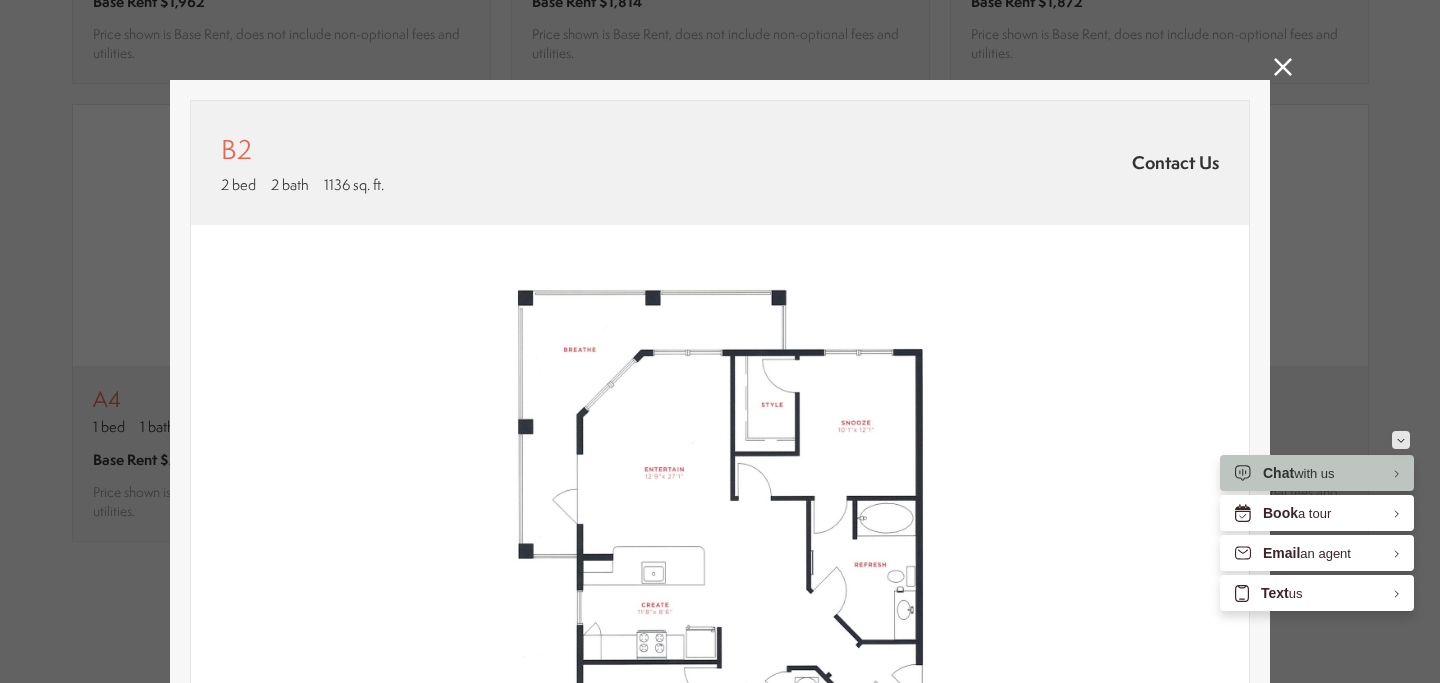 click at bounding box center (1401, 440) 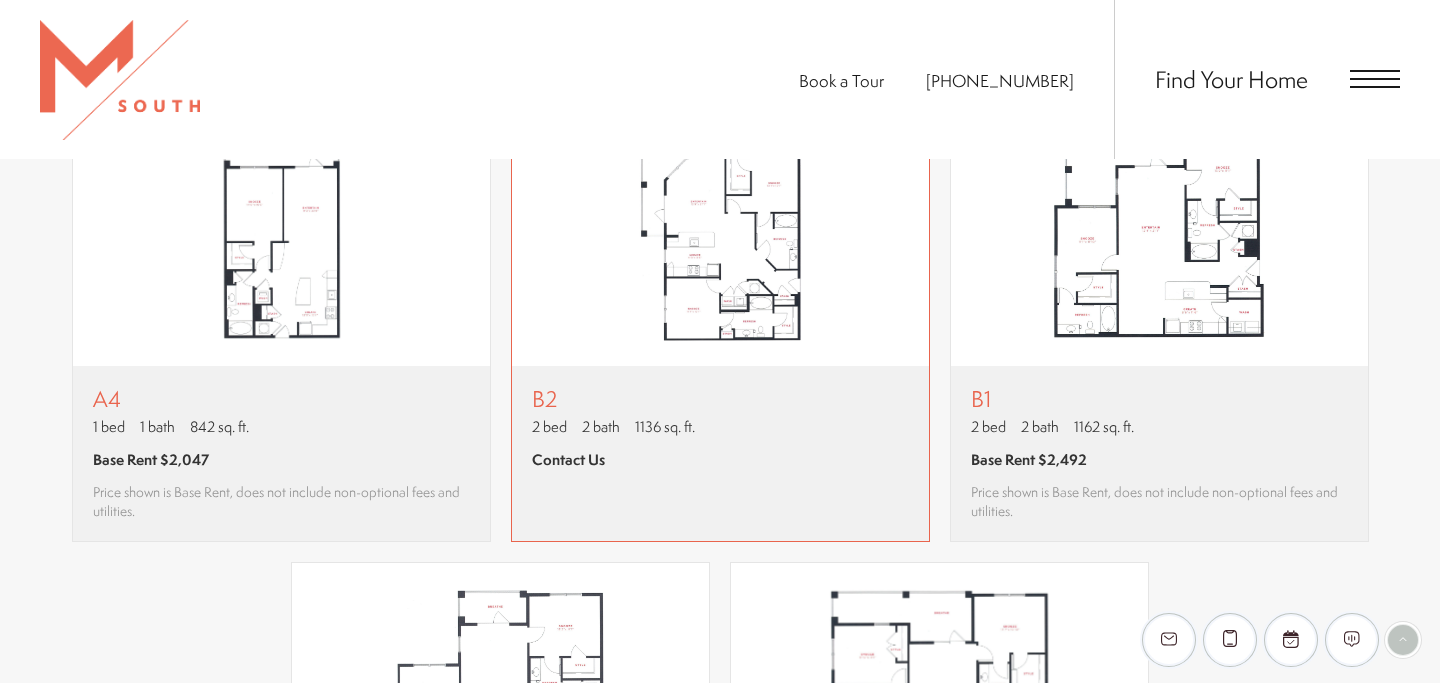 click at bounding box center (720, 236) 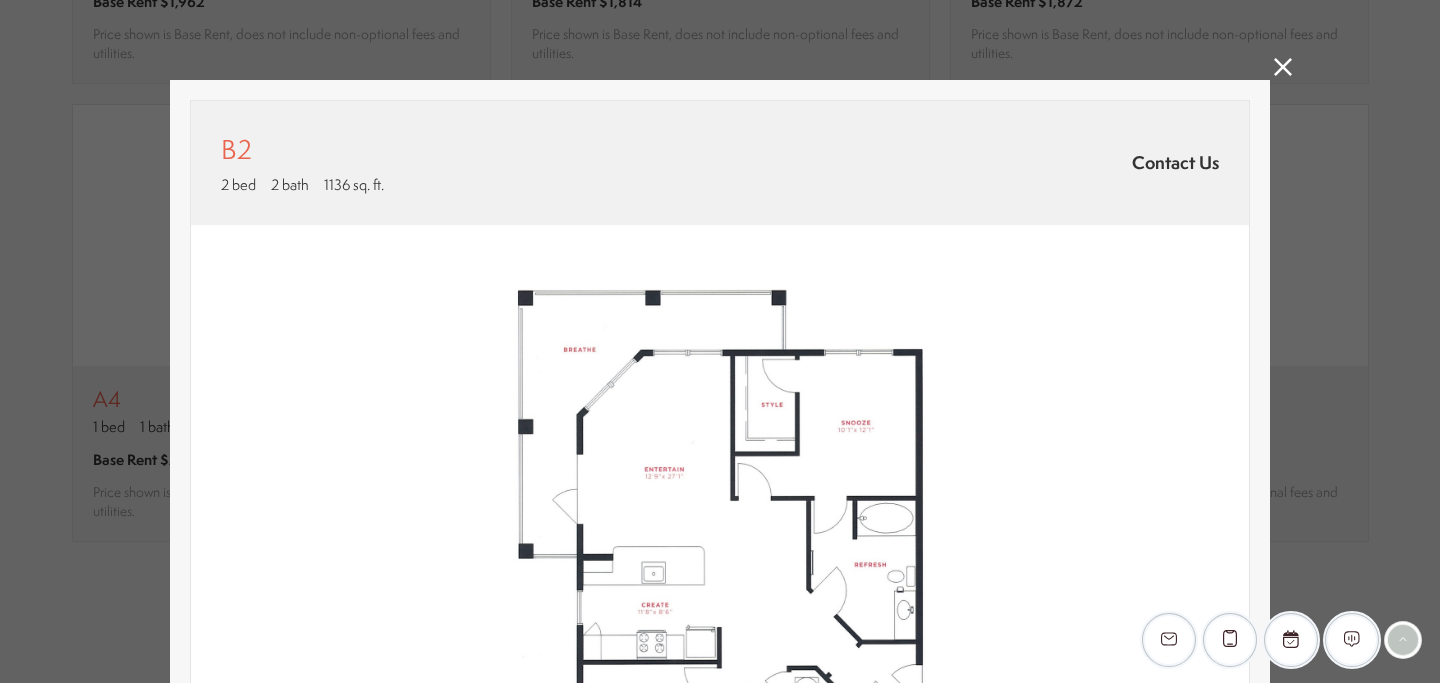 scroll, scrollTop: 0, scrollLeft: 0, axis: both 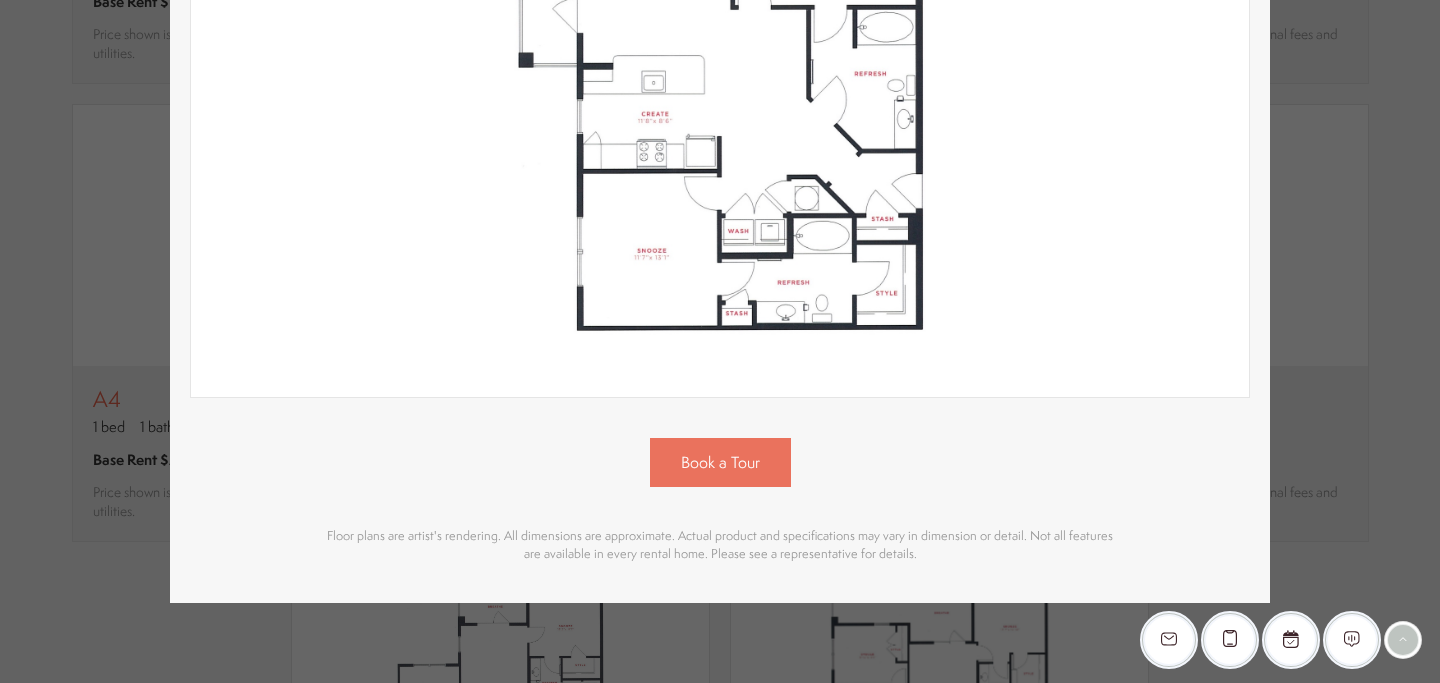 click on "Book a Tour" at bounding box center (720, 462) 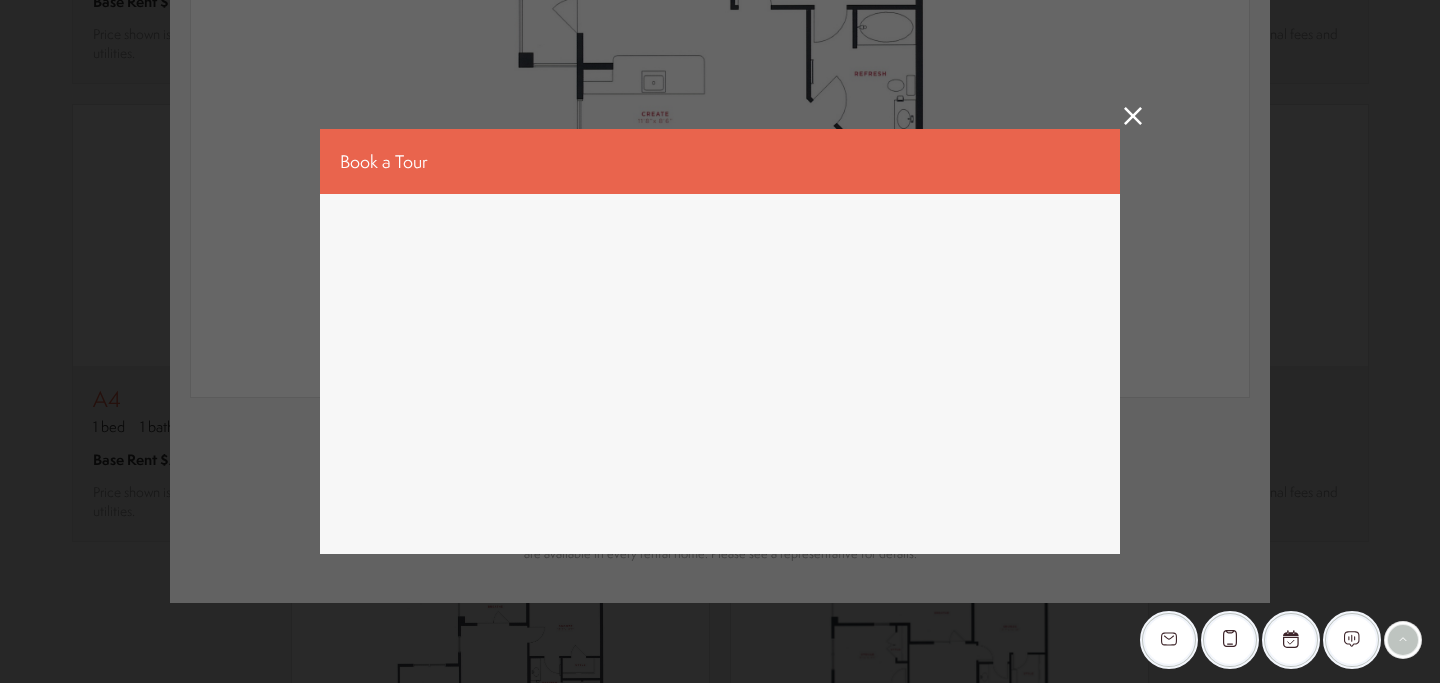 click 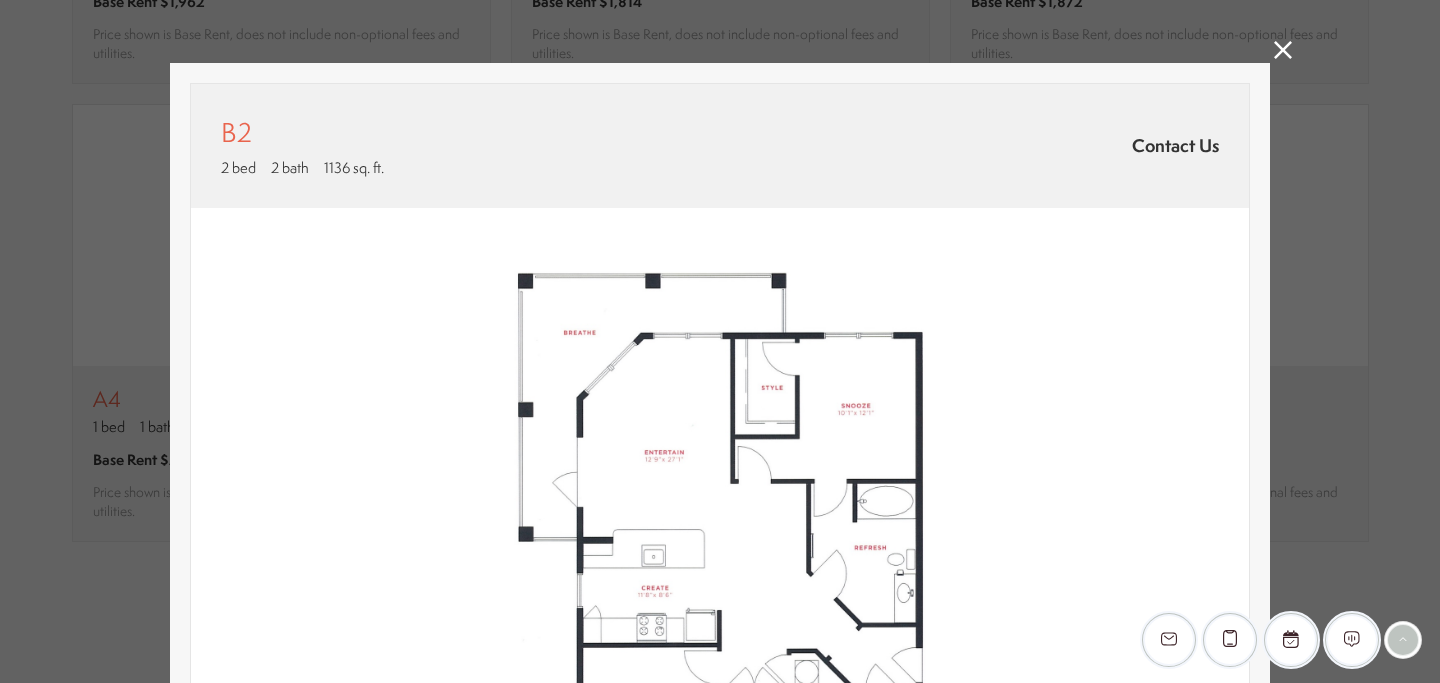 scroll, scrollTop: 0, scrollLeft: 0, axis: both 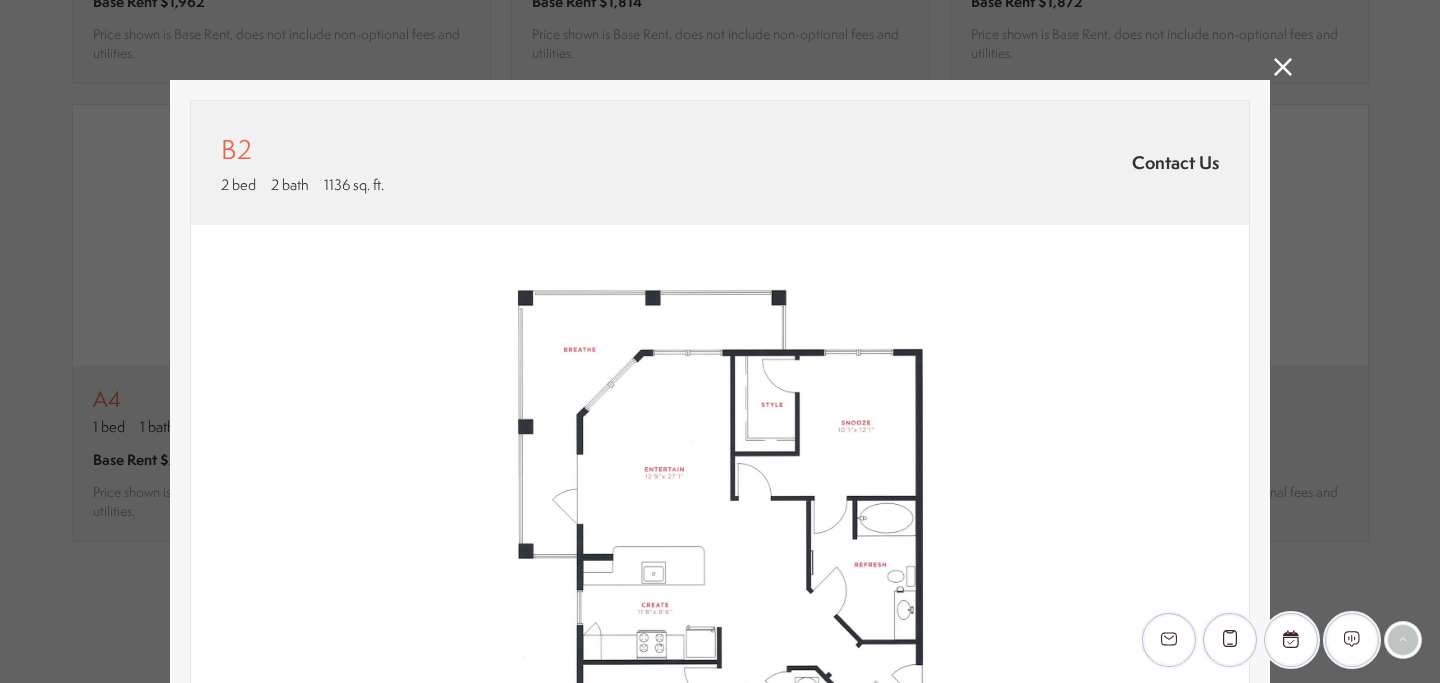 click 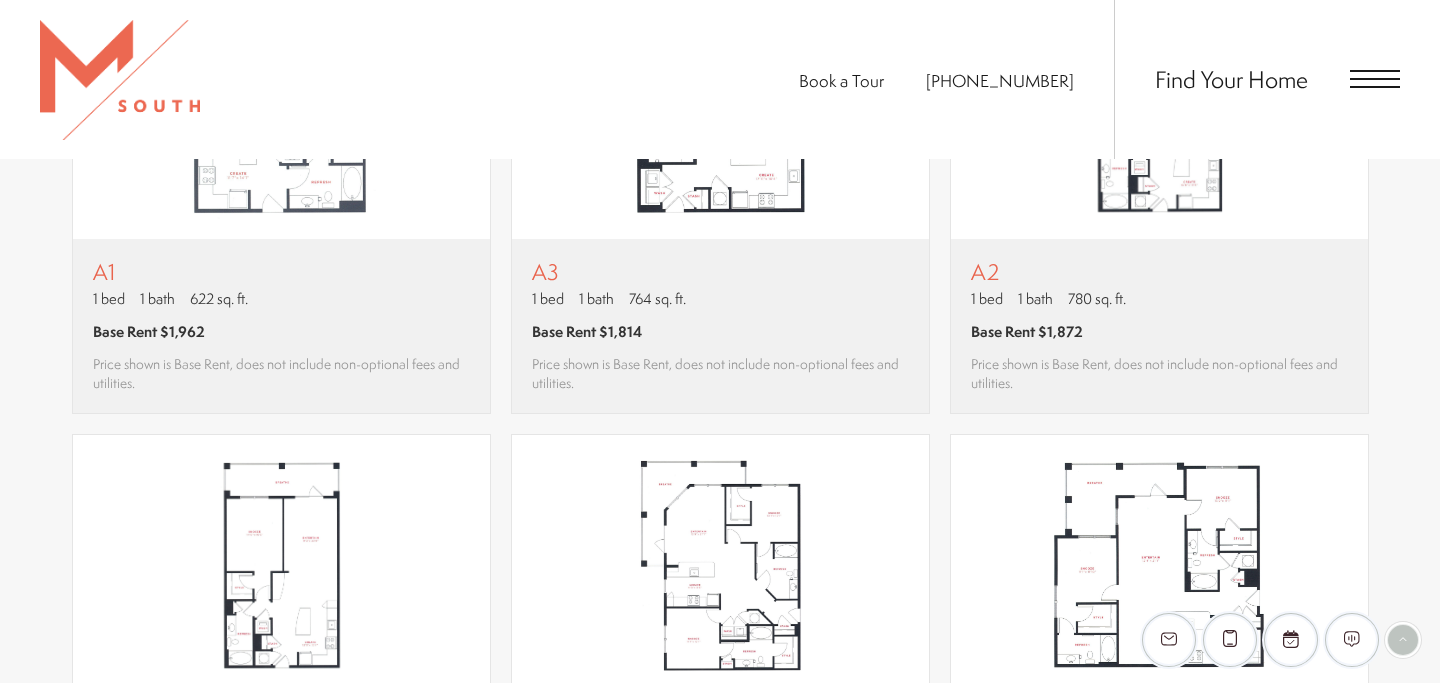 scroll, scrollTop: 1482, scrollLeft: 0, axis: vertical 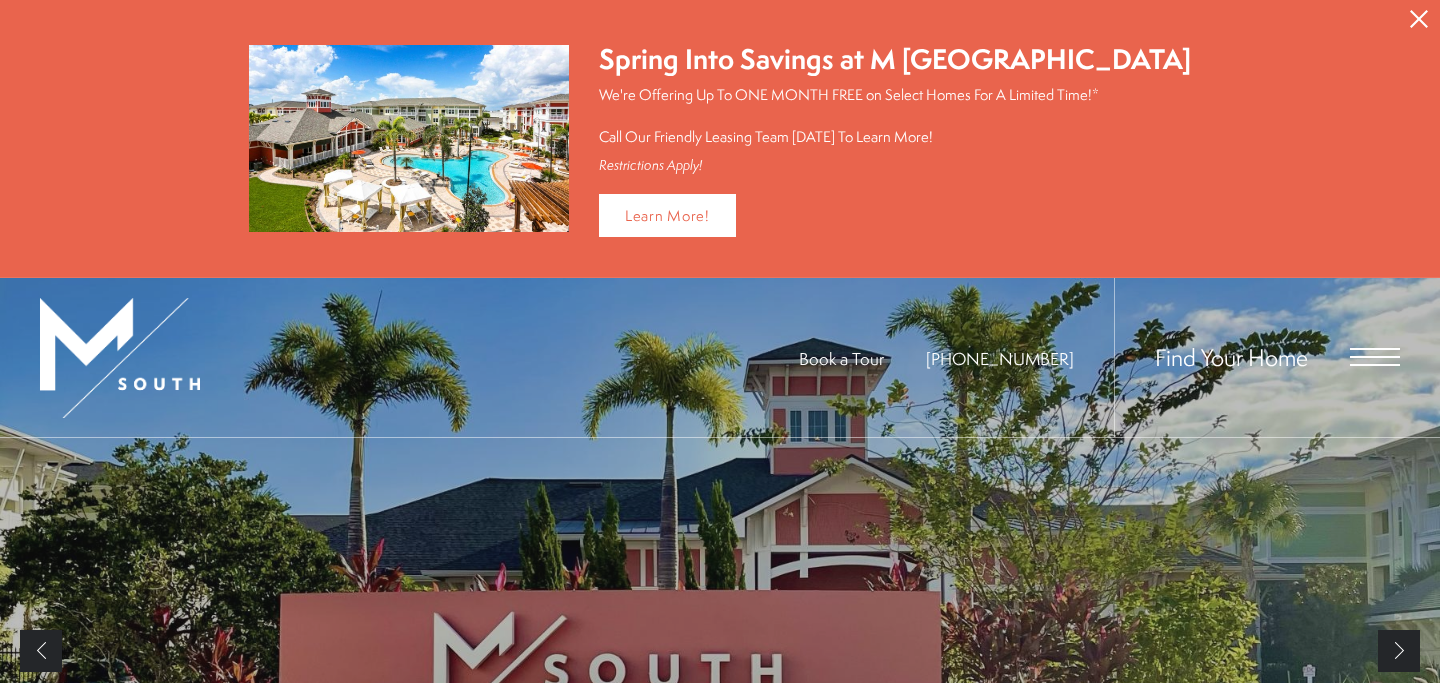 click 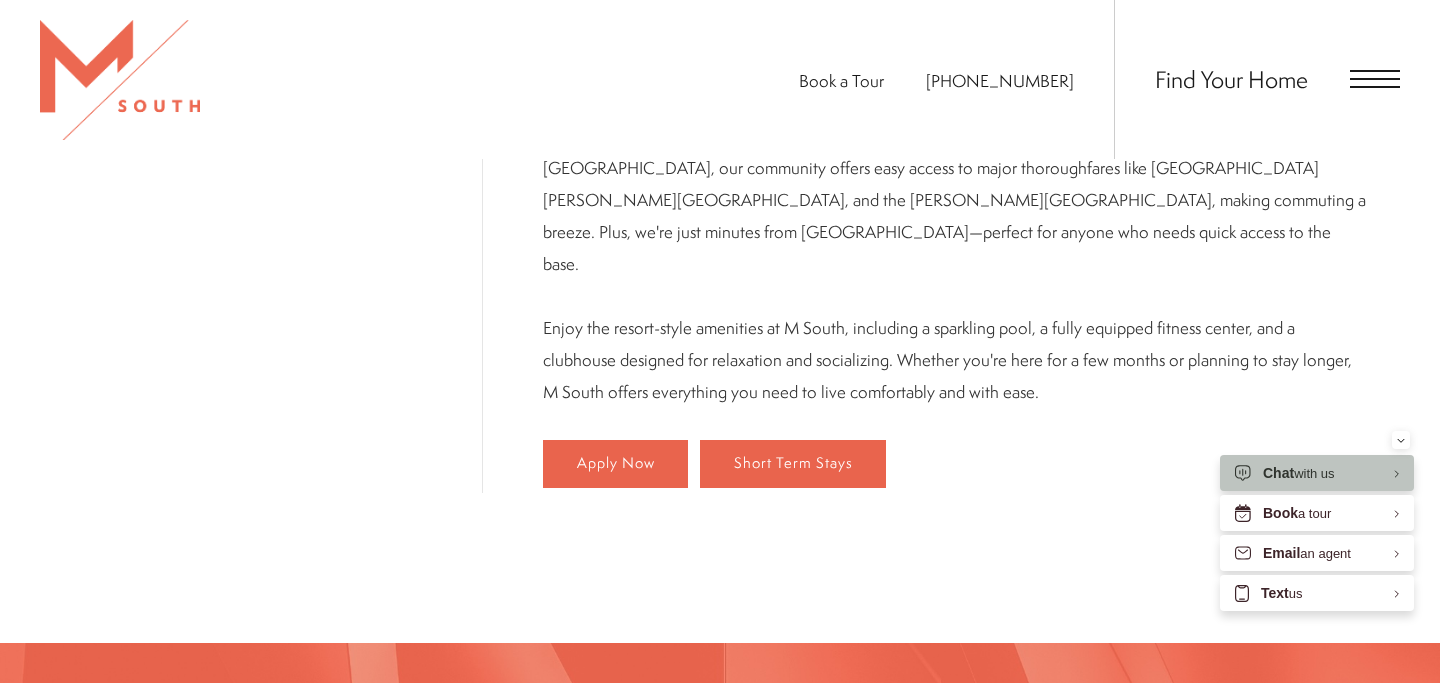 scroll, scrollTop: 887, scrollLeft: 0, axis: vertical 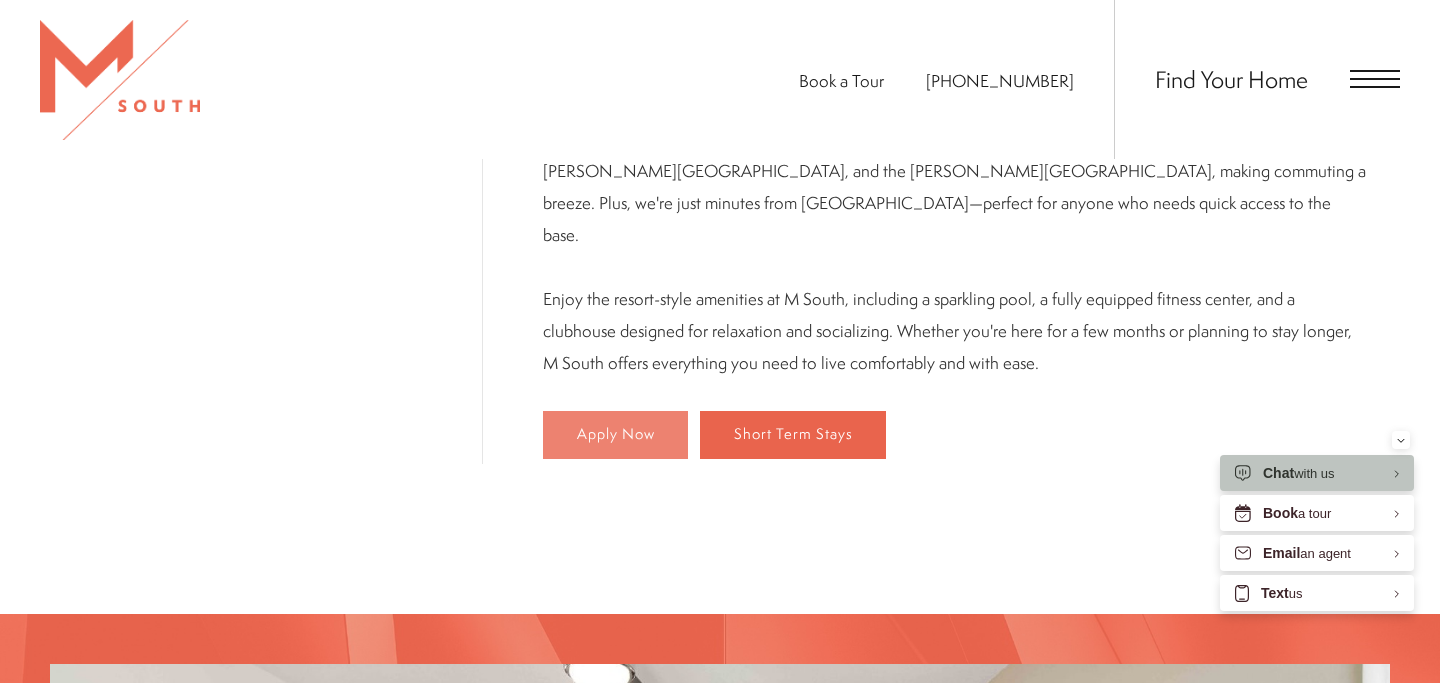 click on "Apply Now" at bounding box center (616, 434) 